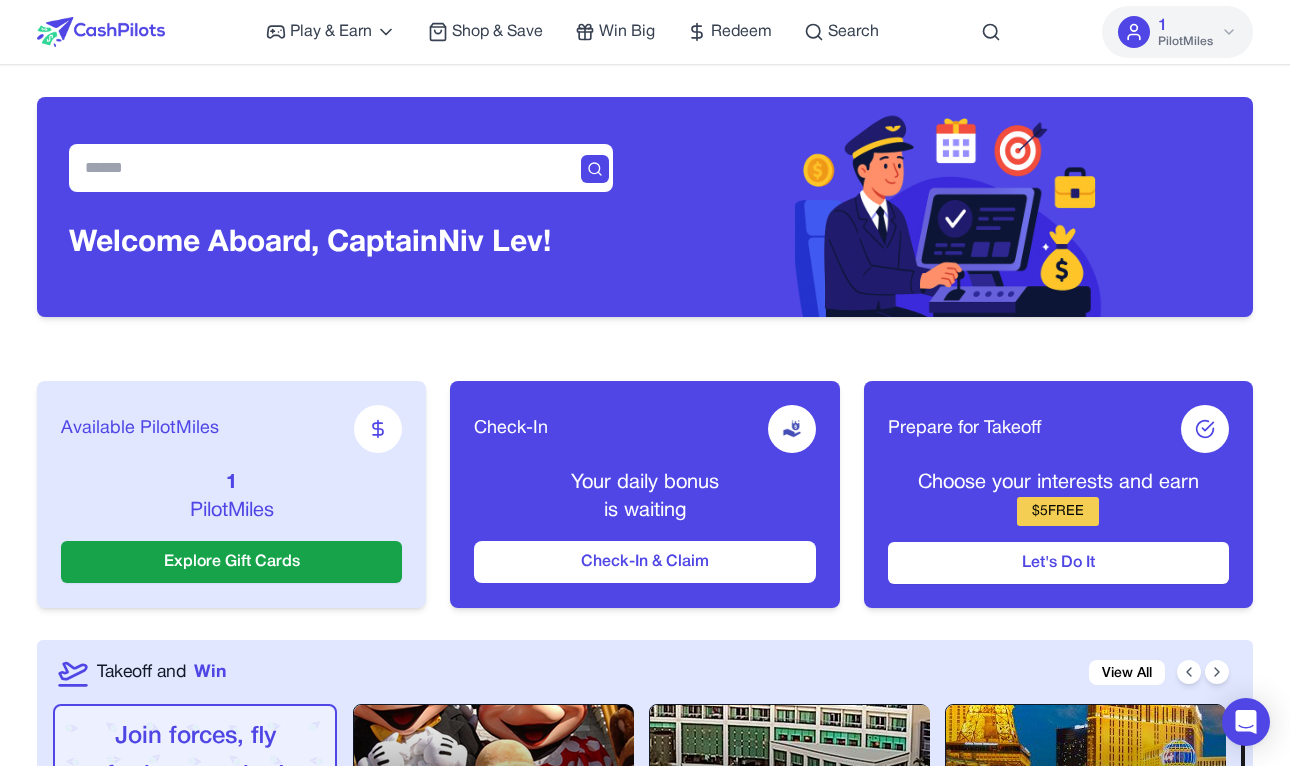 scroll, scrollTop: 0, scrollLeft: 0, axis: both 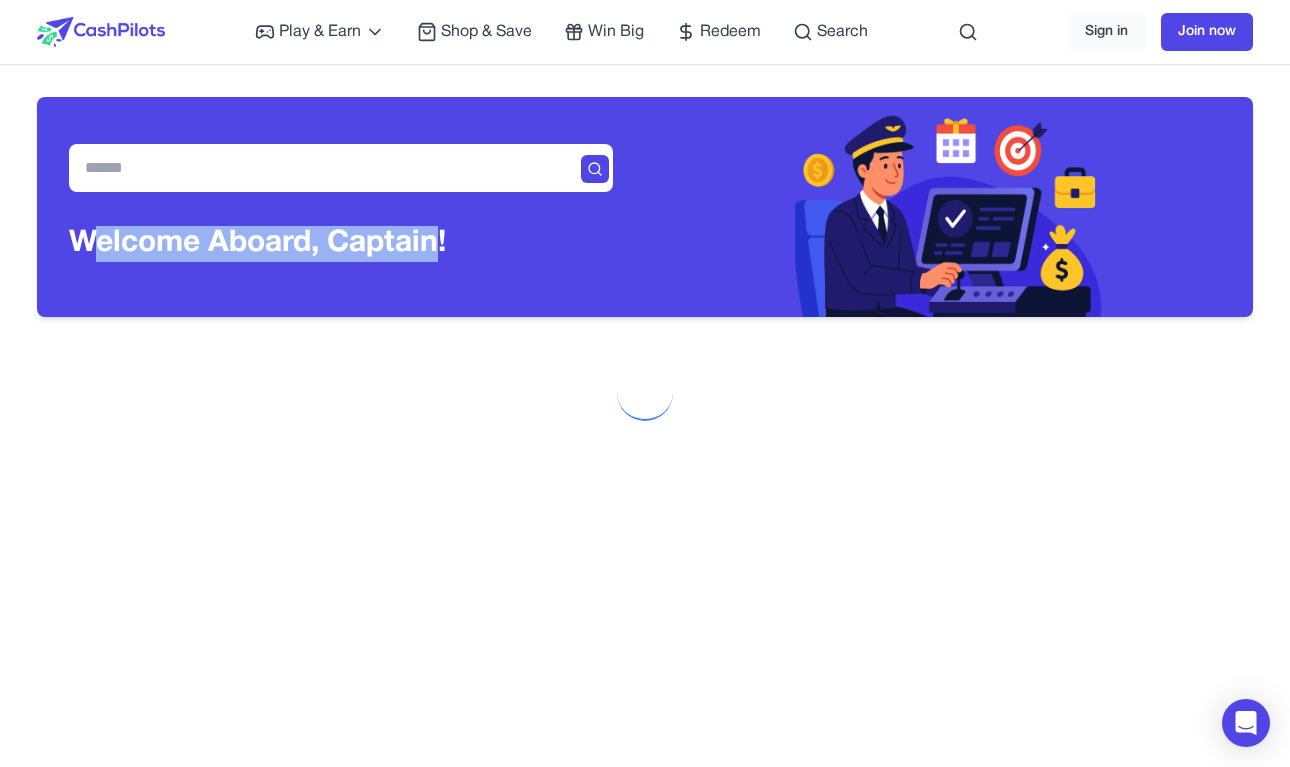 drag, startPoint x: 439, startPoint y: 242, endPoint x: 103, endPoint y: 246, distance: 336.0238 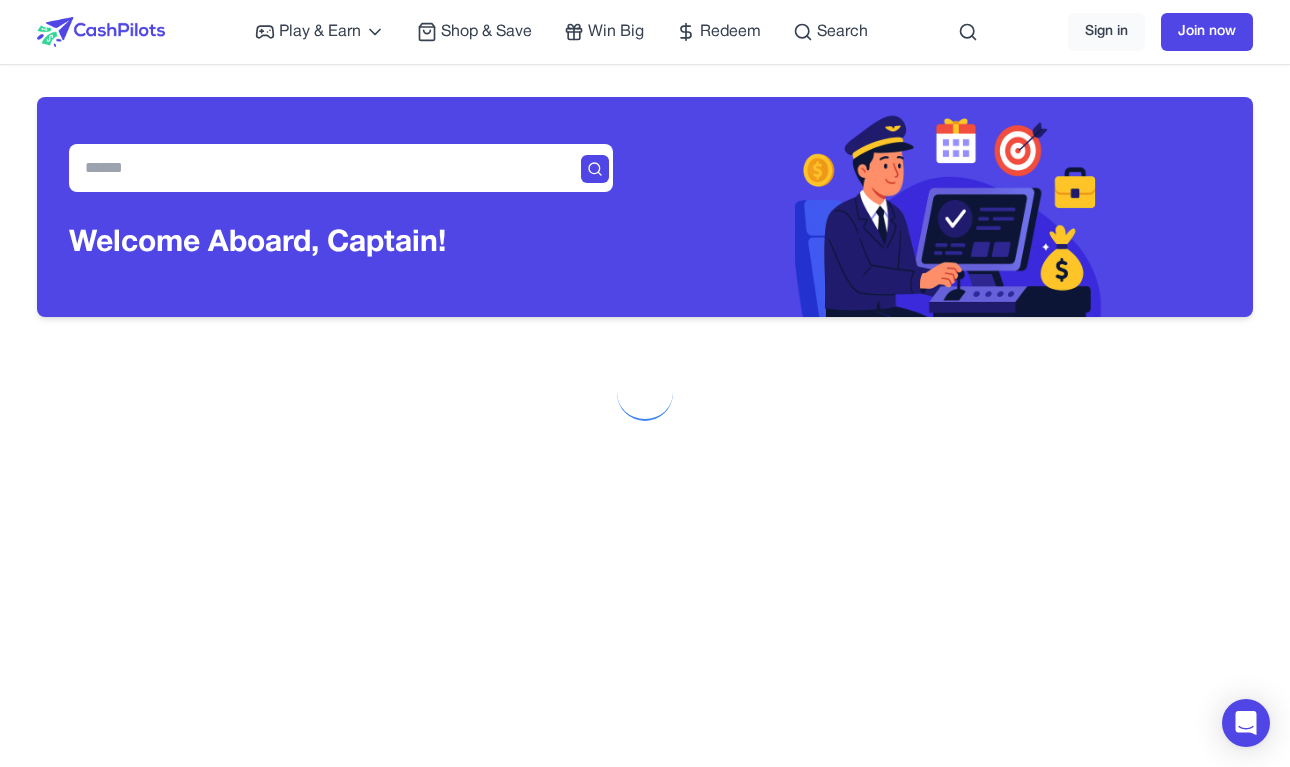 click on "Welcome Aboard, Captain !" at bounding box center (257, 244) 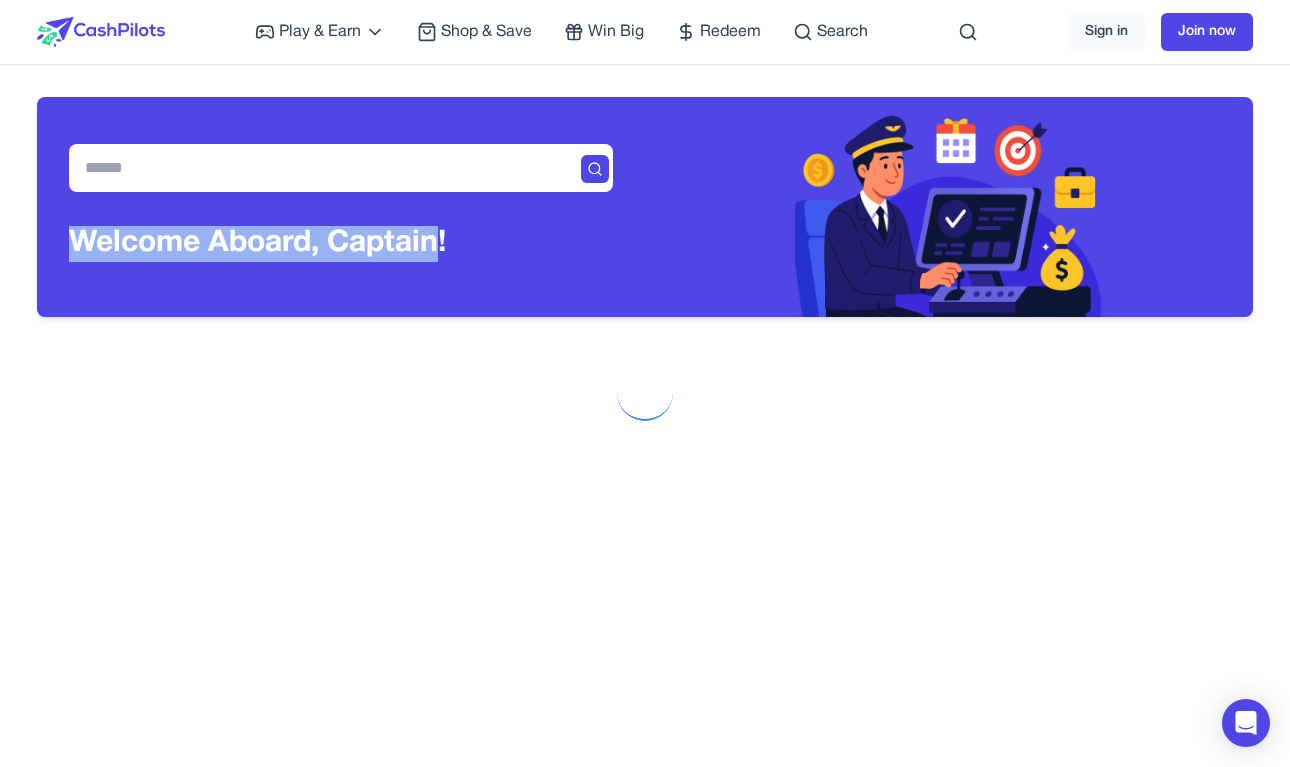 drag, startPoint x: 102, startPoint y: 245, endPoint x: 365, endPoint y: 248, distance: 263.01712 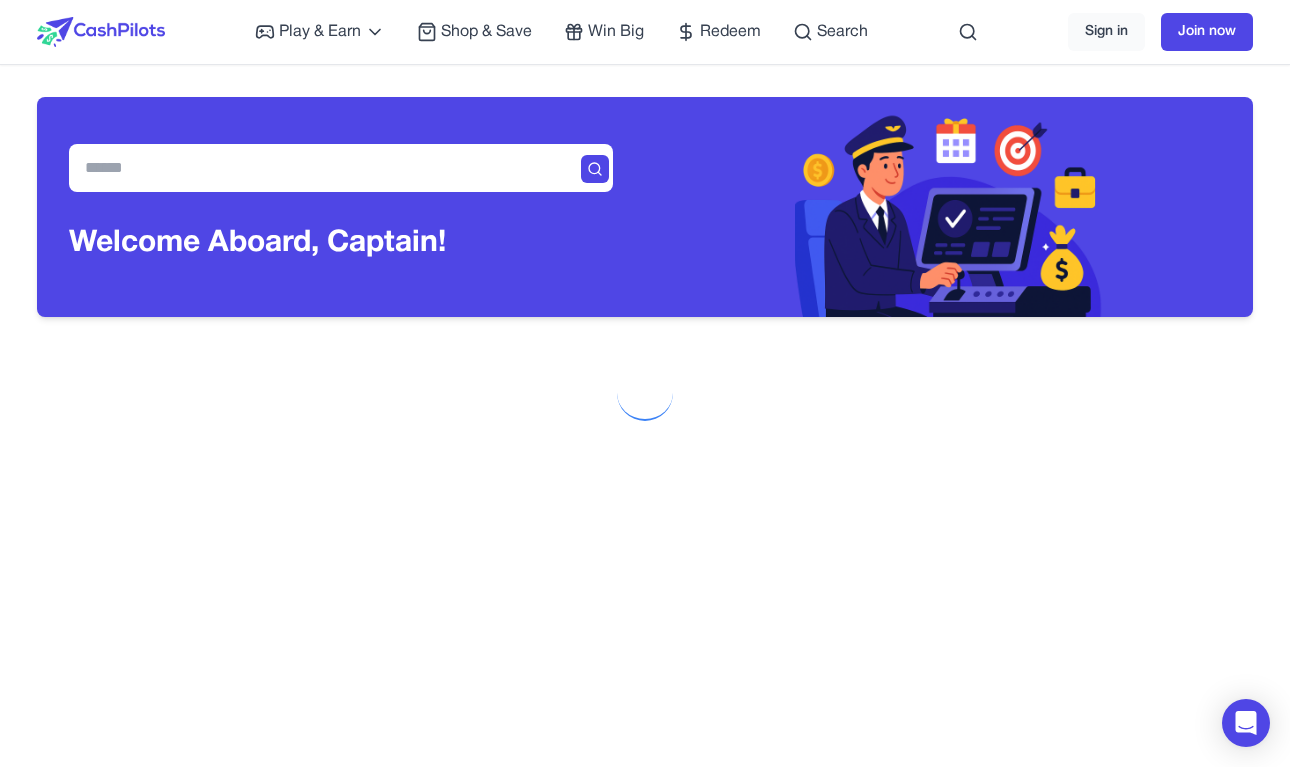 click at bounding box center (645, 393) 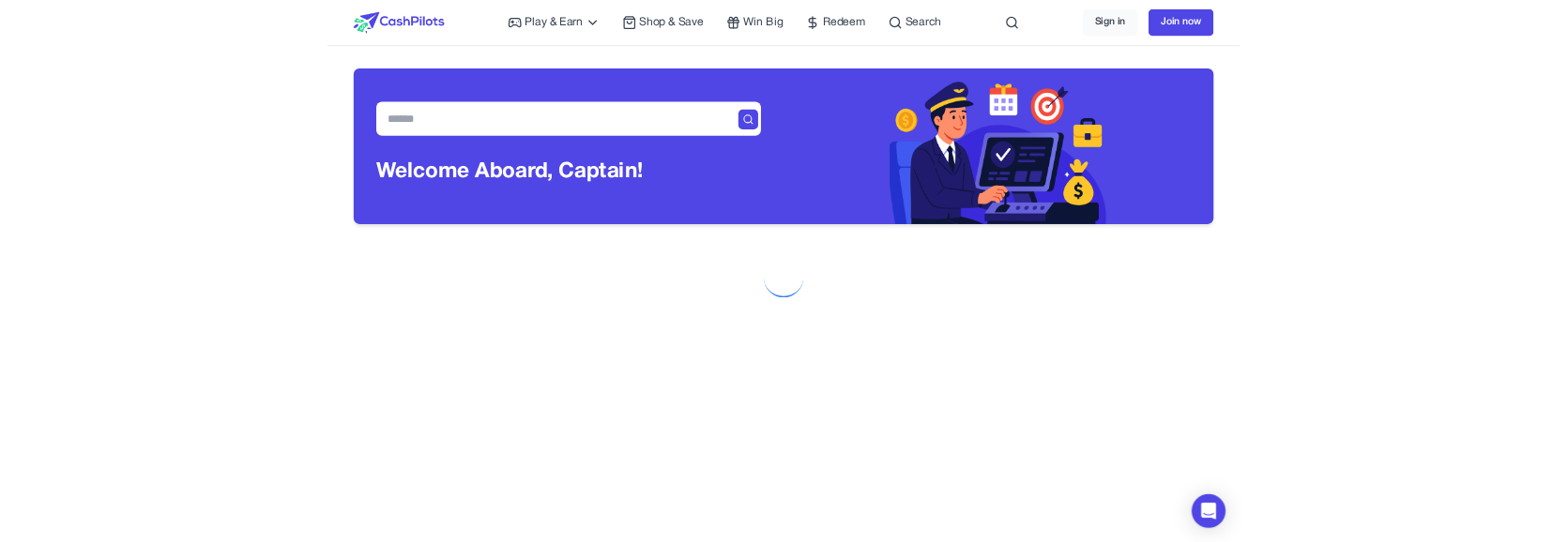 scroll, scrollTop: 0, scrollLeft: 0, axis: both 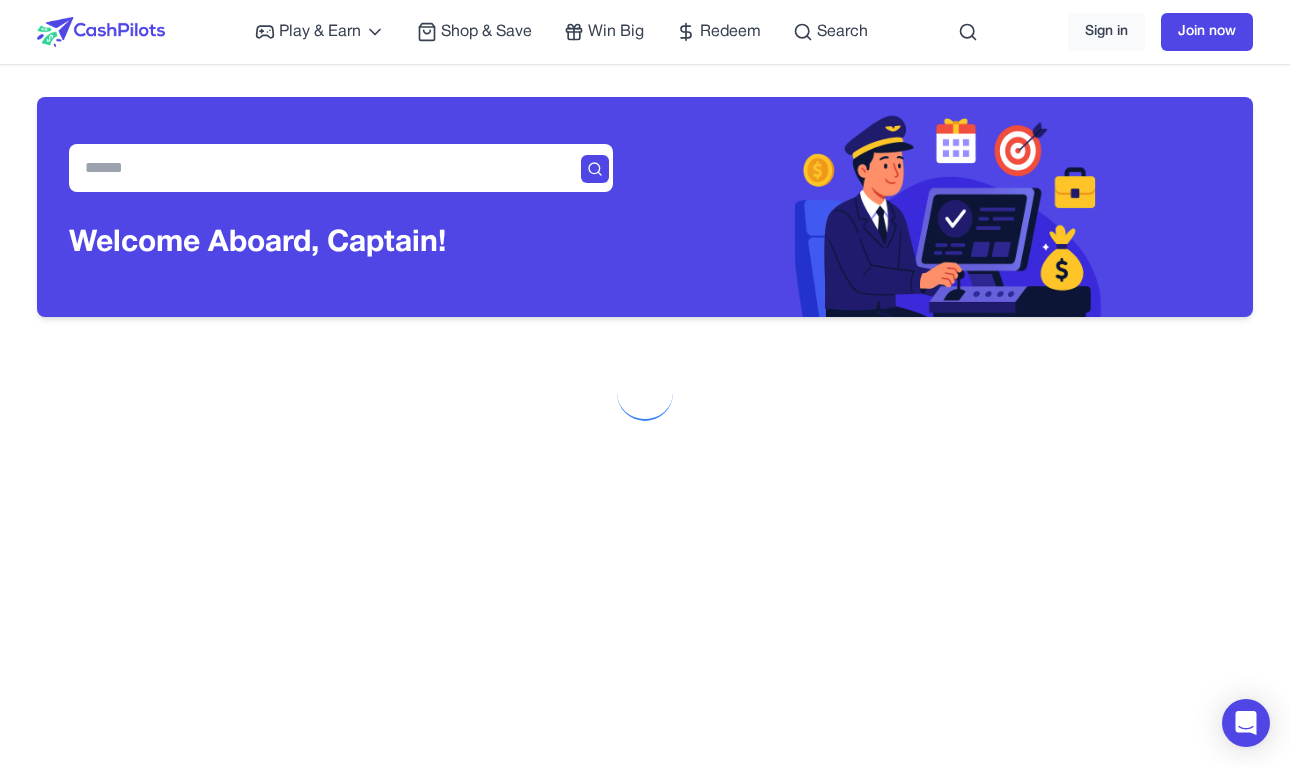 click at bounding box center (949, 207) 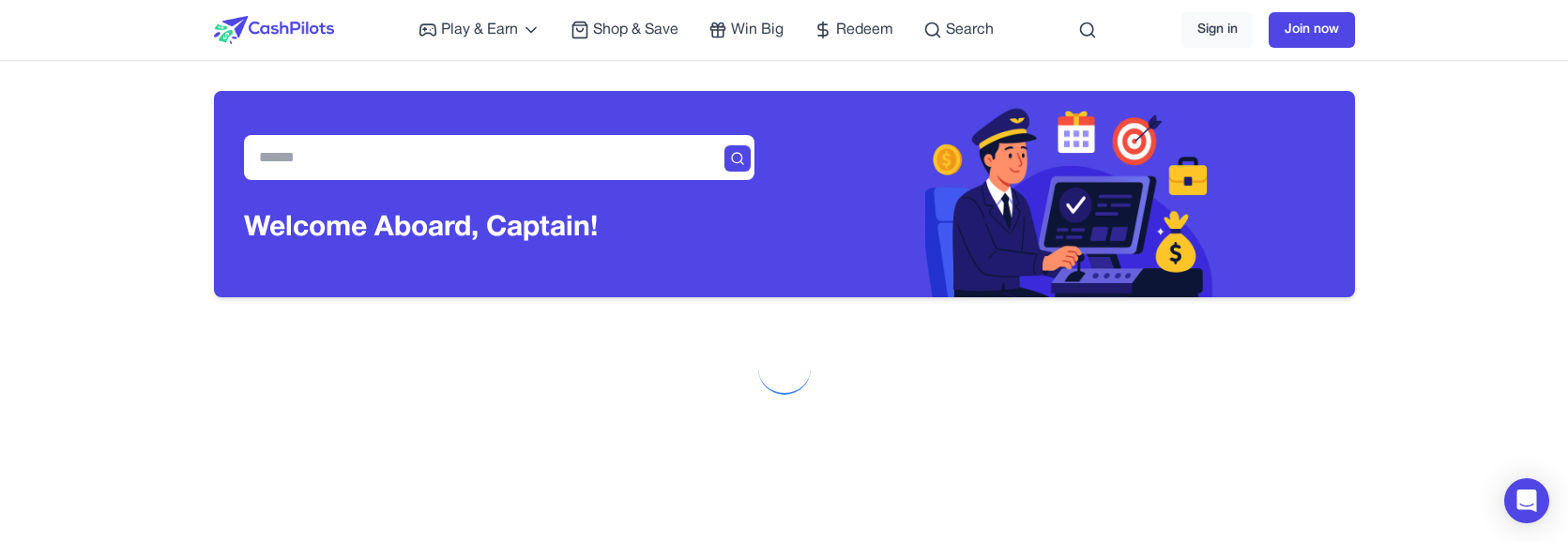 click on "Welcome Aboard, Captain !" at bounding box center (784, 480) 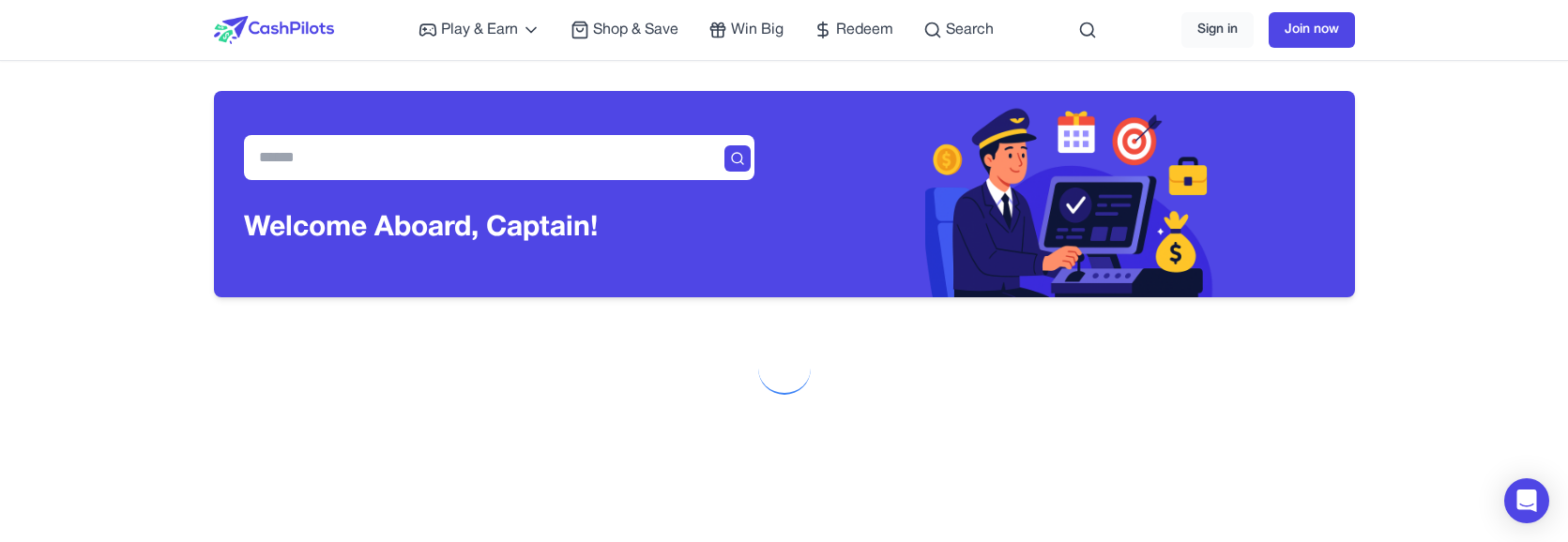 scroll, scrollTop: 0, scrollLeft: 0, axis: both 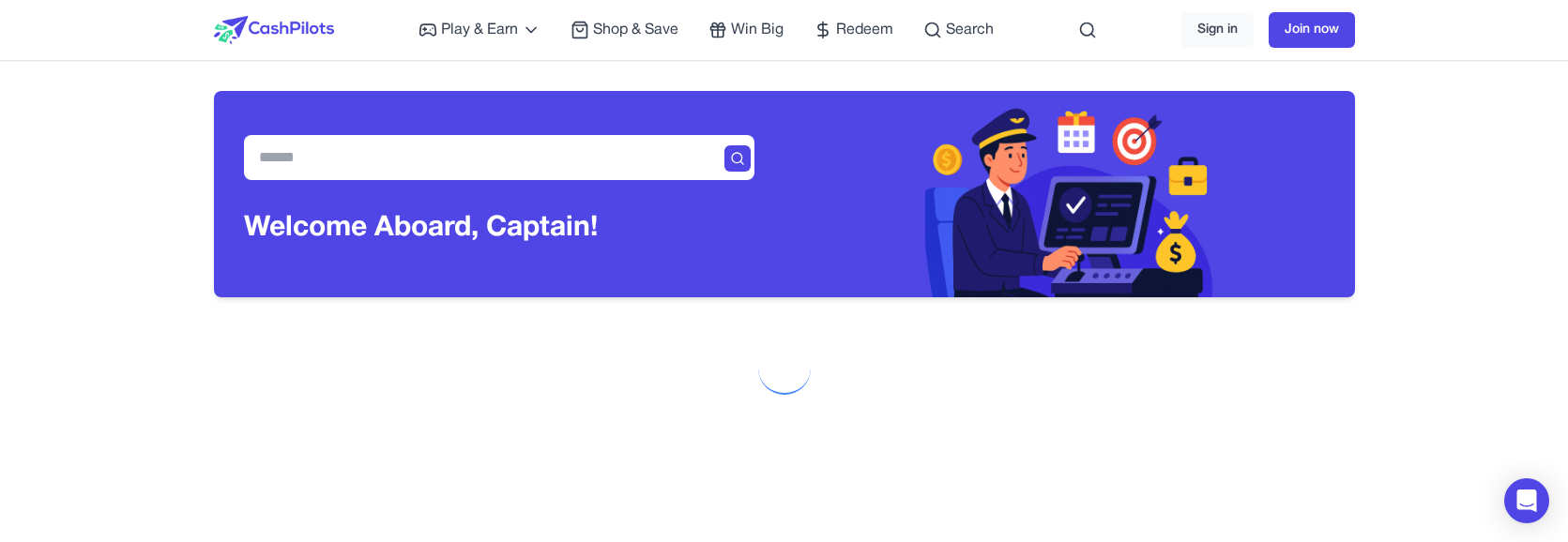 click on "Welcome Aboard, [TITLE] !" at bounding box center [499, 194] 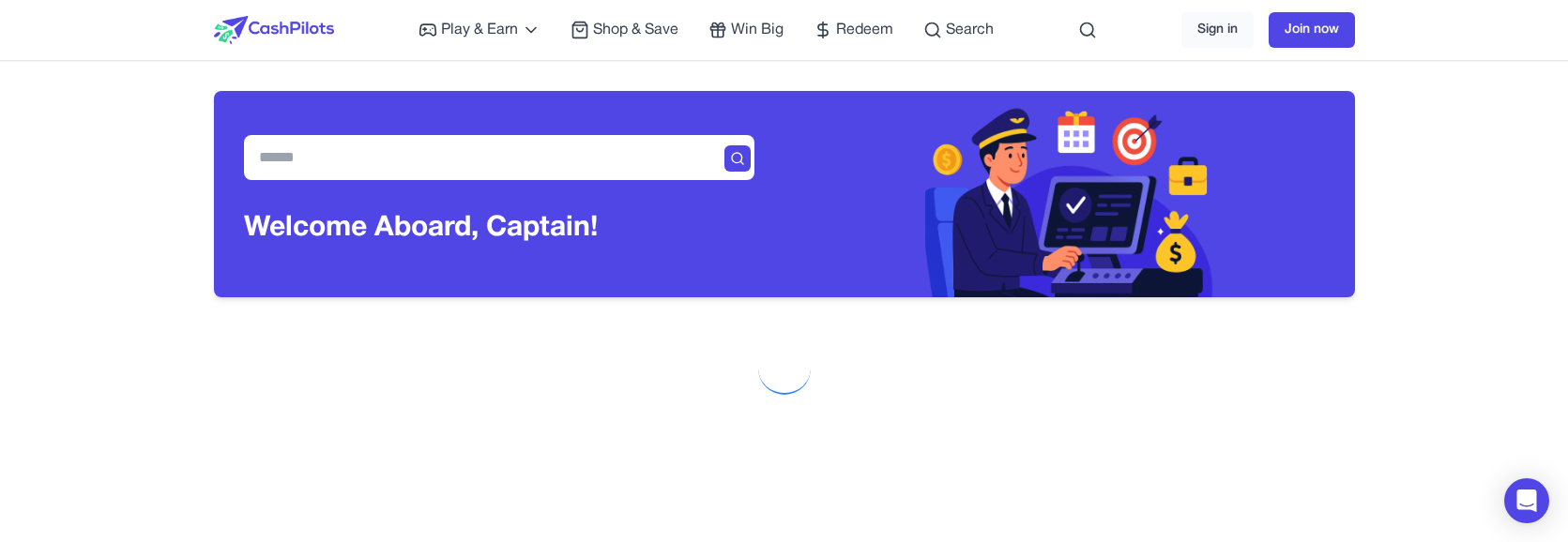 scroll, scrollTop: 0, scrollLeft: 0, axis: both 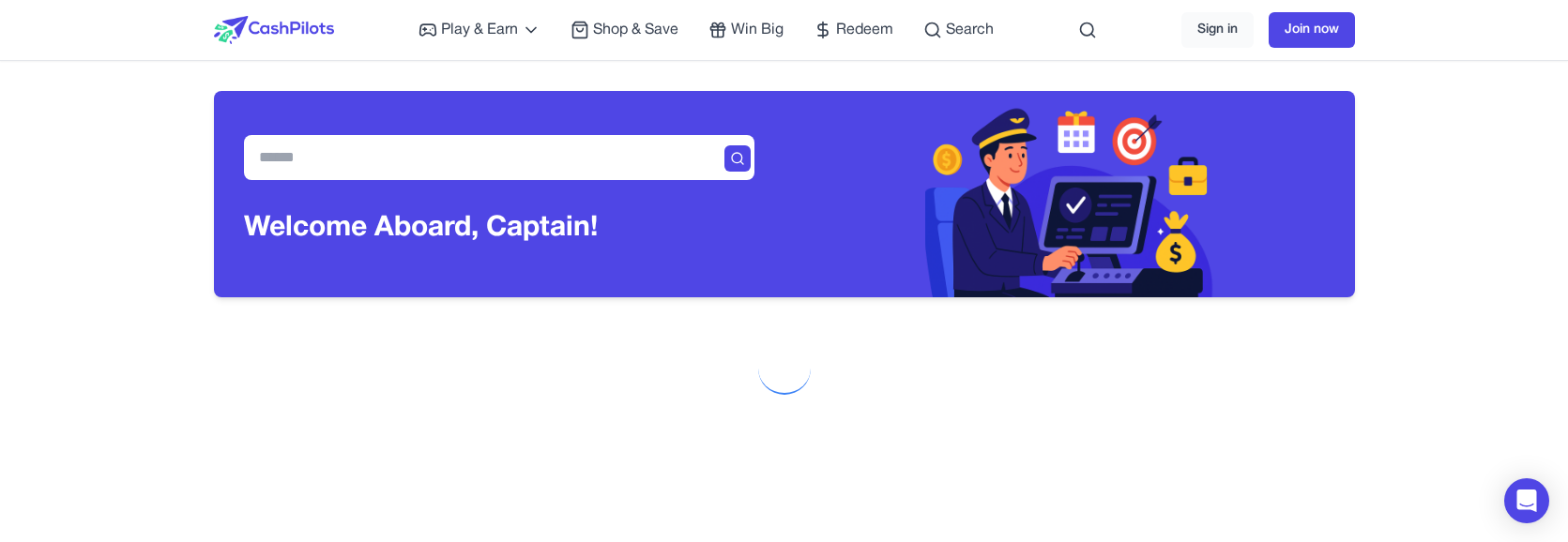 click at bounding box center (784, 369) 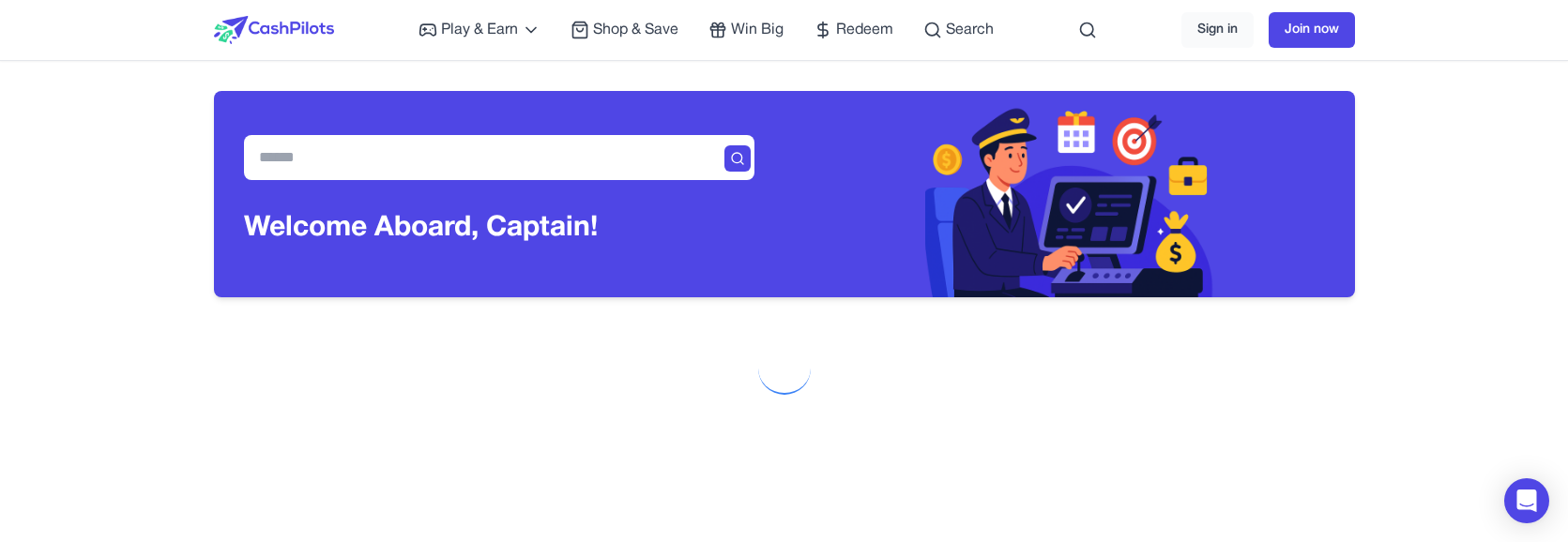 scroll, scrollTop: 0, scrollLeft: 0, axis: both 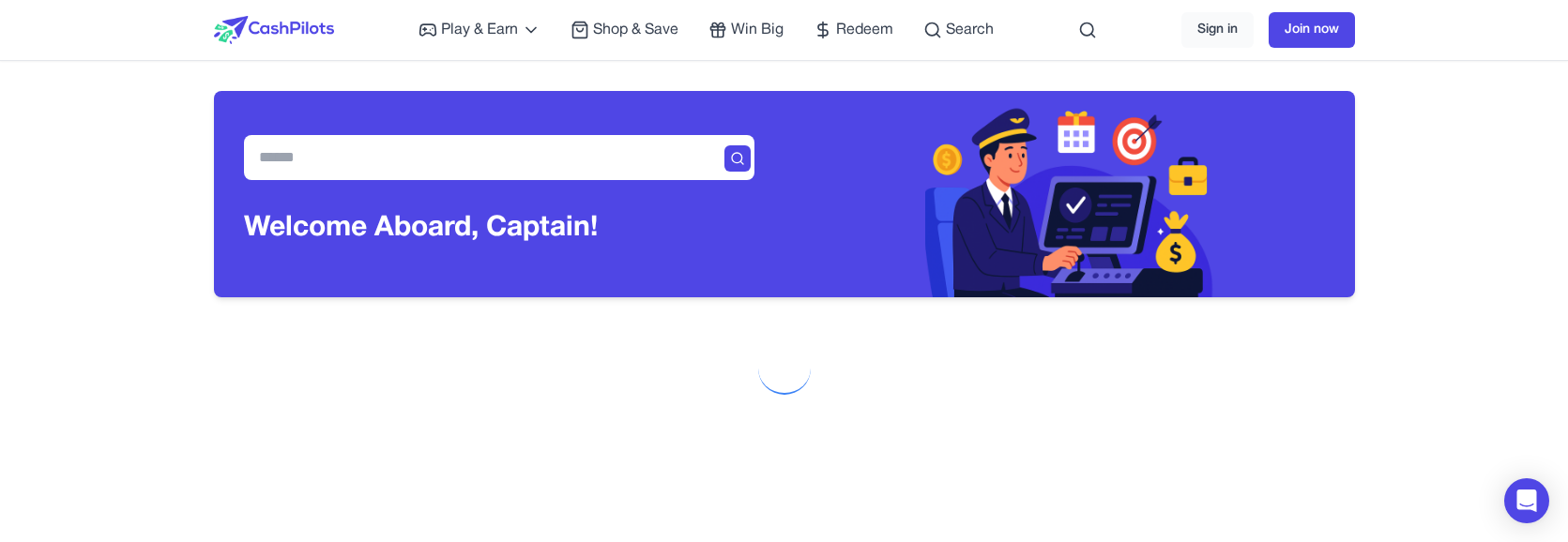 click at bounding box center (1070, 194) 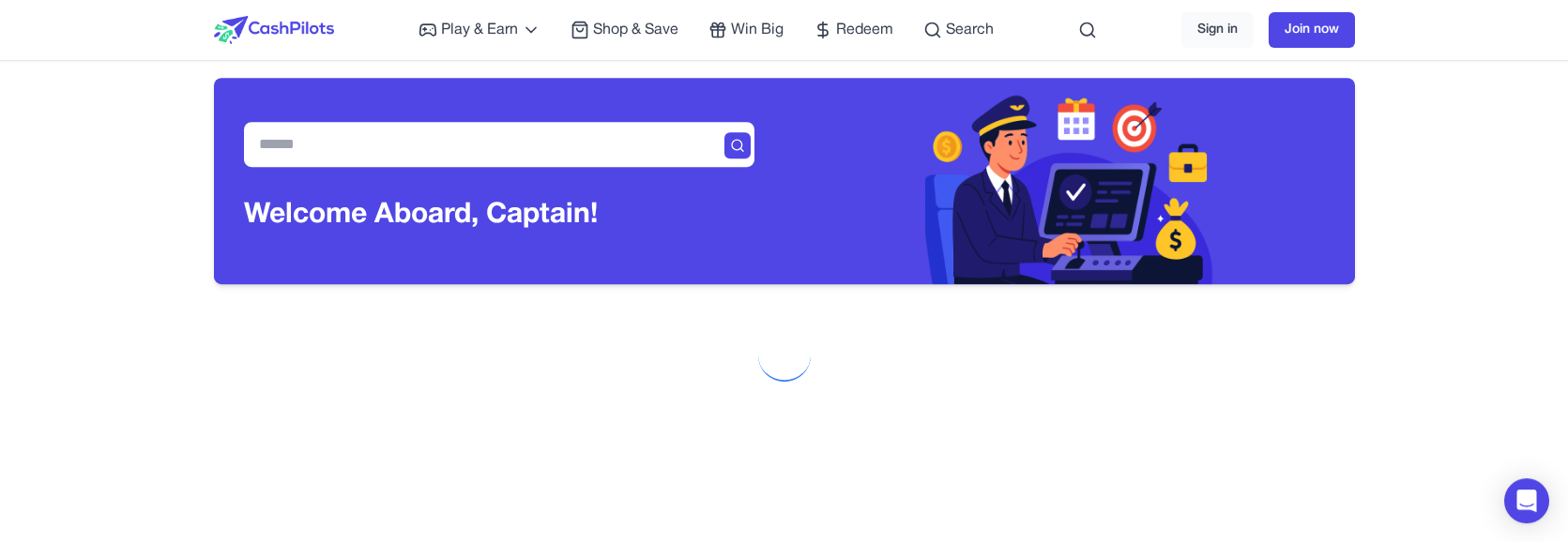 scroll, scrollTop: 0, scrollLeft: 0, axis: both 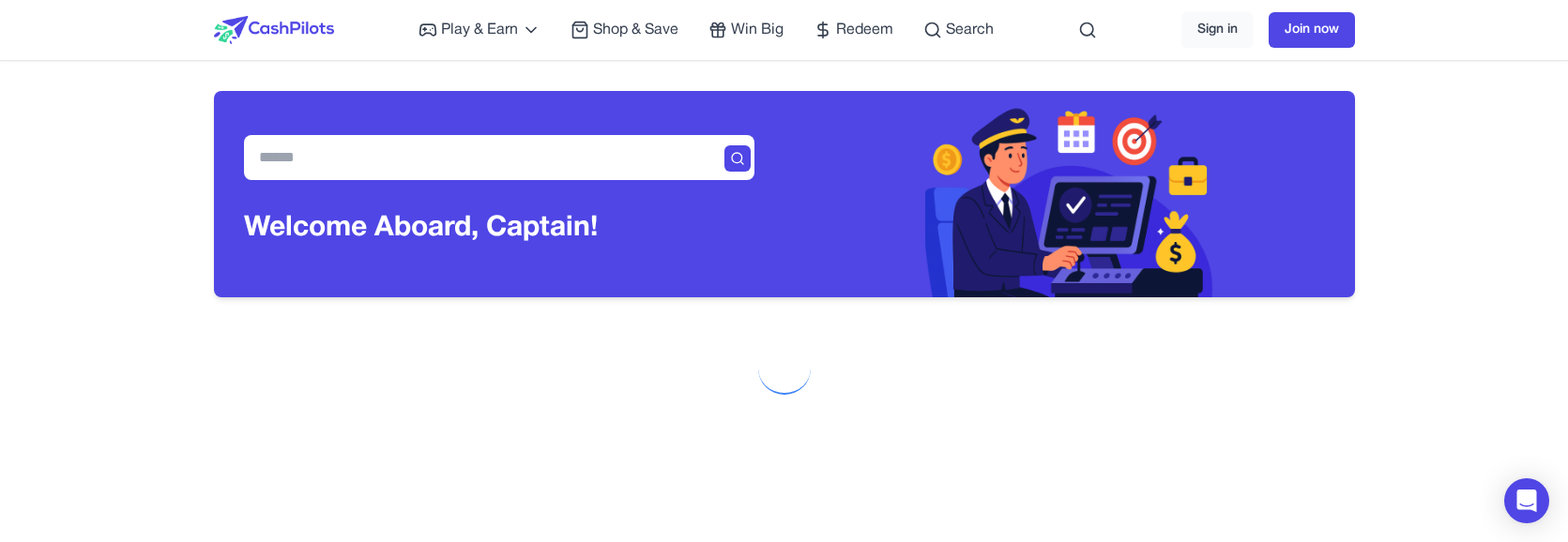 click at bounding box center [784, 598] 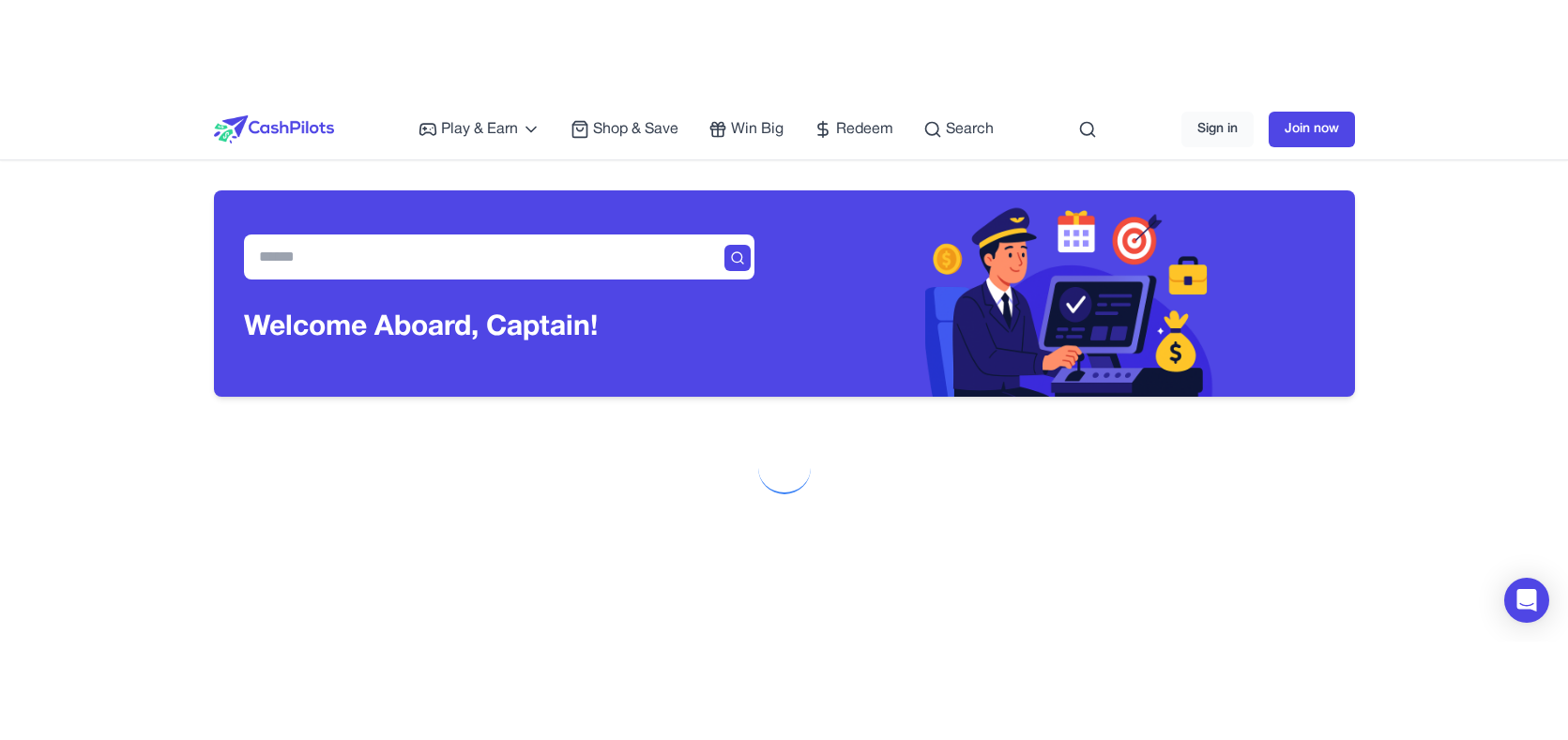 scroll, scrollTop: 0, scrollLeft: 0, axis: both 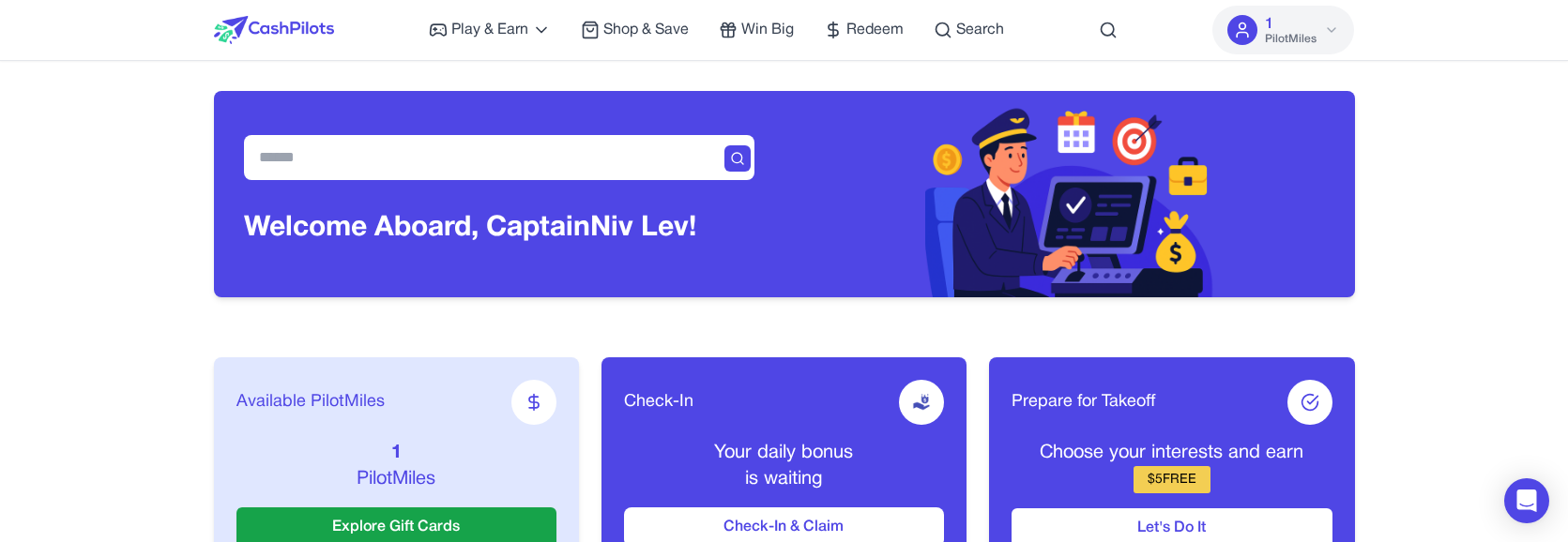 click on "Play & Earn   Play Games Enjoy fun games and earn Try New App Test new app for rewards Answer Surveys Share opinions for PilotMiles Signup & Earn Join service, get rewards Read Articles Learn and earn PilotMiles Shop & Save   Win Big   Redeem   Search   1 PilotMiles Home Play & Earn Shop & Save Win Big Redeem Search Niv Lev 1 PilotMiles Welcome Aboard, Captain  Niv Lev! Available PilotMiles 1 PilotMiles Explore Gift Cards Check-In Your daily bonus is waiting Check-In & Claim Prepare for Takeoff Choose your interests and earn $ 5  FREE Let's Do It Takeoff and Win View All Join forces, fly further together! Coming soon Team up Disney World Family Adventure Entry Cost 200  miles Value $ 4500 Enter Now Cancún All-Inclusive Resort Entry Cost 190  miles Value $ 2800 Enter Now VIP Weekend in Las Vegas Entry Cost 160  miles Value $ 1200 Enter Now Win a $15 Uber Gift Card! Entry Cost 10  miles Value $ 15 Enter Now Win a $10 Starbucks Gift Card! Entry Cost 10  miles Value $ 10 Enter Now Win a $50 Target Gift Card! 10" at bounding box center (784, 2332) 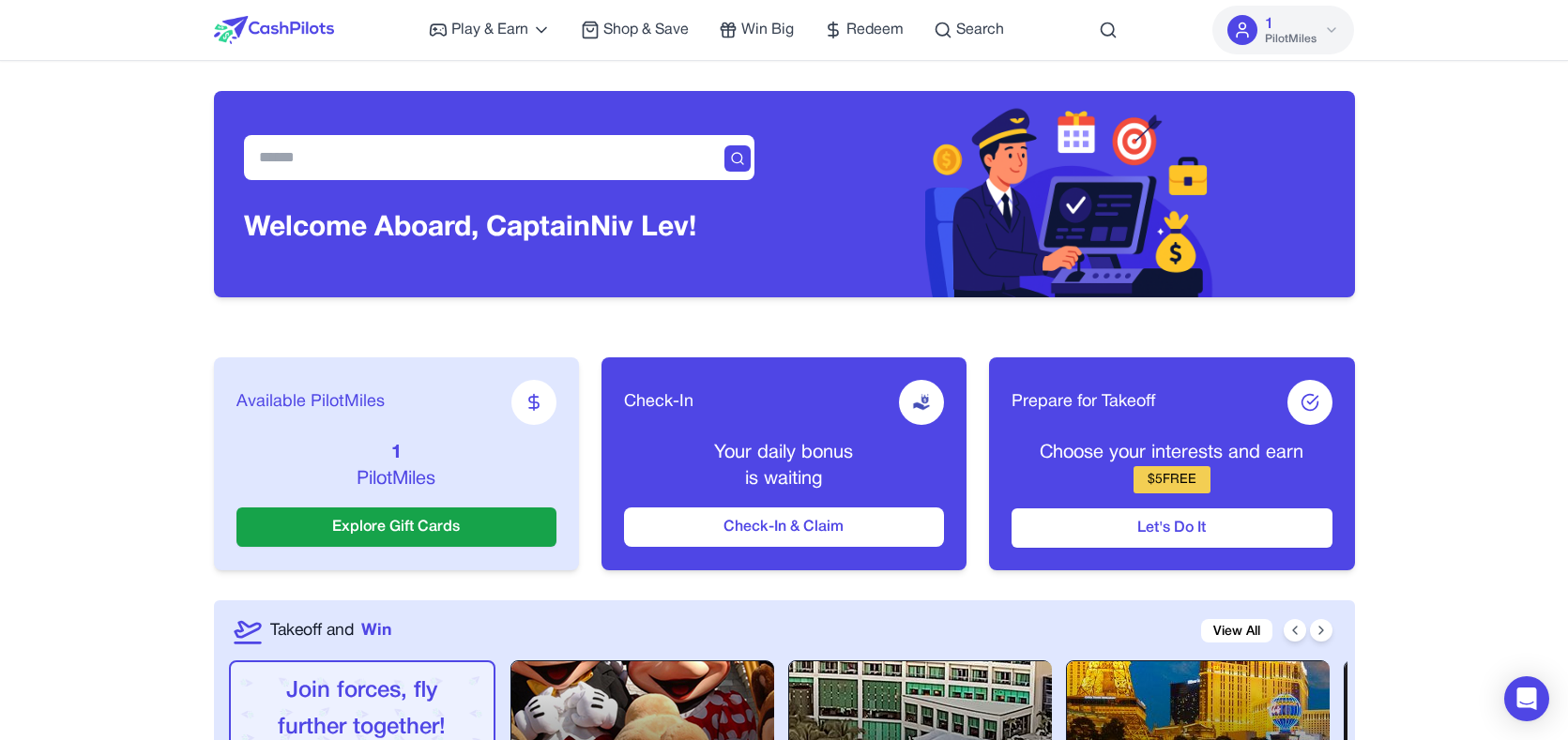 click on "Welcome Aboard, Captain  Niv Lev! Available PilotMiles 1 PilotMiles Explore Gift Cards Check-In Your daily bonus is waiting Check-In & Claim Prepare for Takeoff Choose your interests and earn $ 5  FREE Let's Do It Takeoff and Win View All Join forces, fly further together! Coming soon Team up Disney World Family Adventure Entry Cost 200  miles Value $ 4500 Enter Now Cancún All-Inclusive Resort Entry Cost 190  miles Value $ 2800 Enter Now VIP Weekend in Las Vegas Entry Cost 160  miles Value $ 1200 Enter Now Win a $15 Uber Gift Card! Entry Cost 10  miles Value $ 15 Enter Now Win a $10 Starbucks Gift Card! Entry Cost 10  miles Value $ 10 Enter Now Win a $50 Target Gift Card! Entry Cost 10  miles Value $ 50 Enter Now Win a $50 Amazon Gift Card! Entry Cost 5  miles Value $ 50 Enter Now Win a $5 Sephora US Gift Card! Entry Cost 5  miles Value $ 5 Enter Now Win a $50 Delta Airlines Gift Card! Entry Cost 50  miles Value $ 50 Enter Now Play and Earn View All 33688  PilotMiles Game of Thrones Android Games 26912 iOS" at bounding box center [784, 2131] 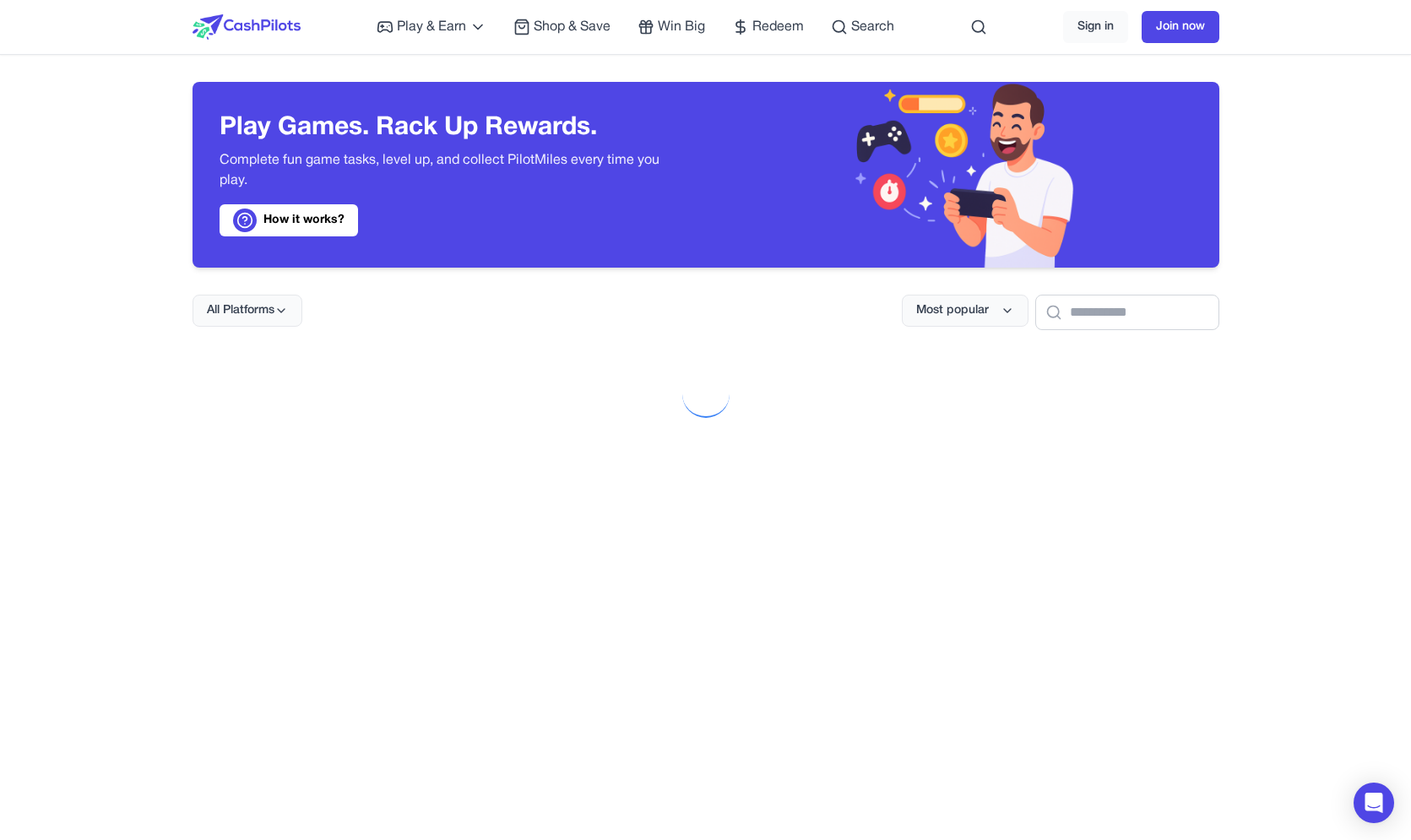 scroll, scrollTop: 0, scrollLeft: 0, axis: both 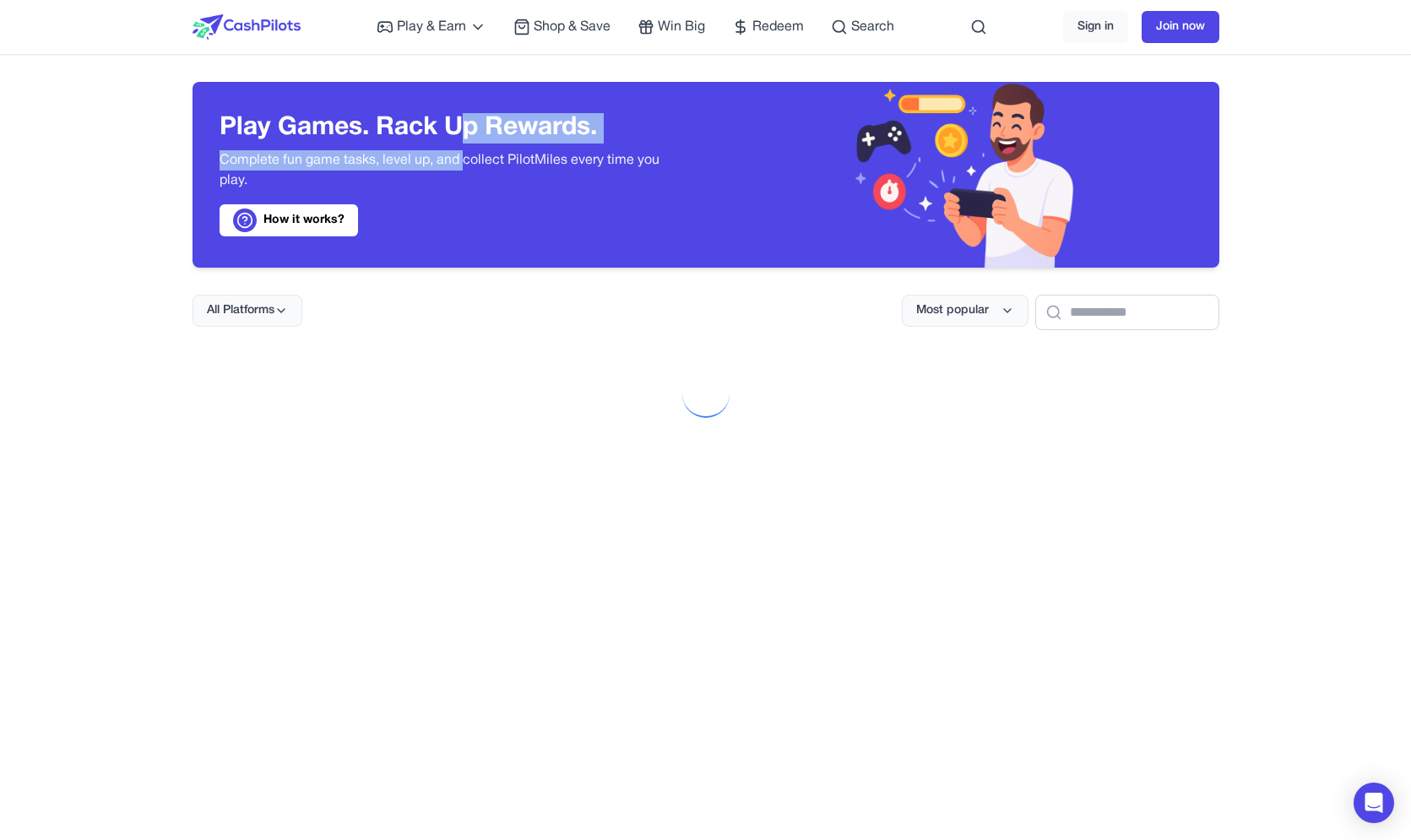 drag, startPoint x: 466, startPoint y: 133, endPoint x: 465, endPoint y: 156, distance: 23.02173 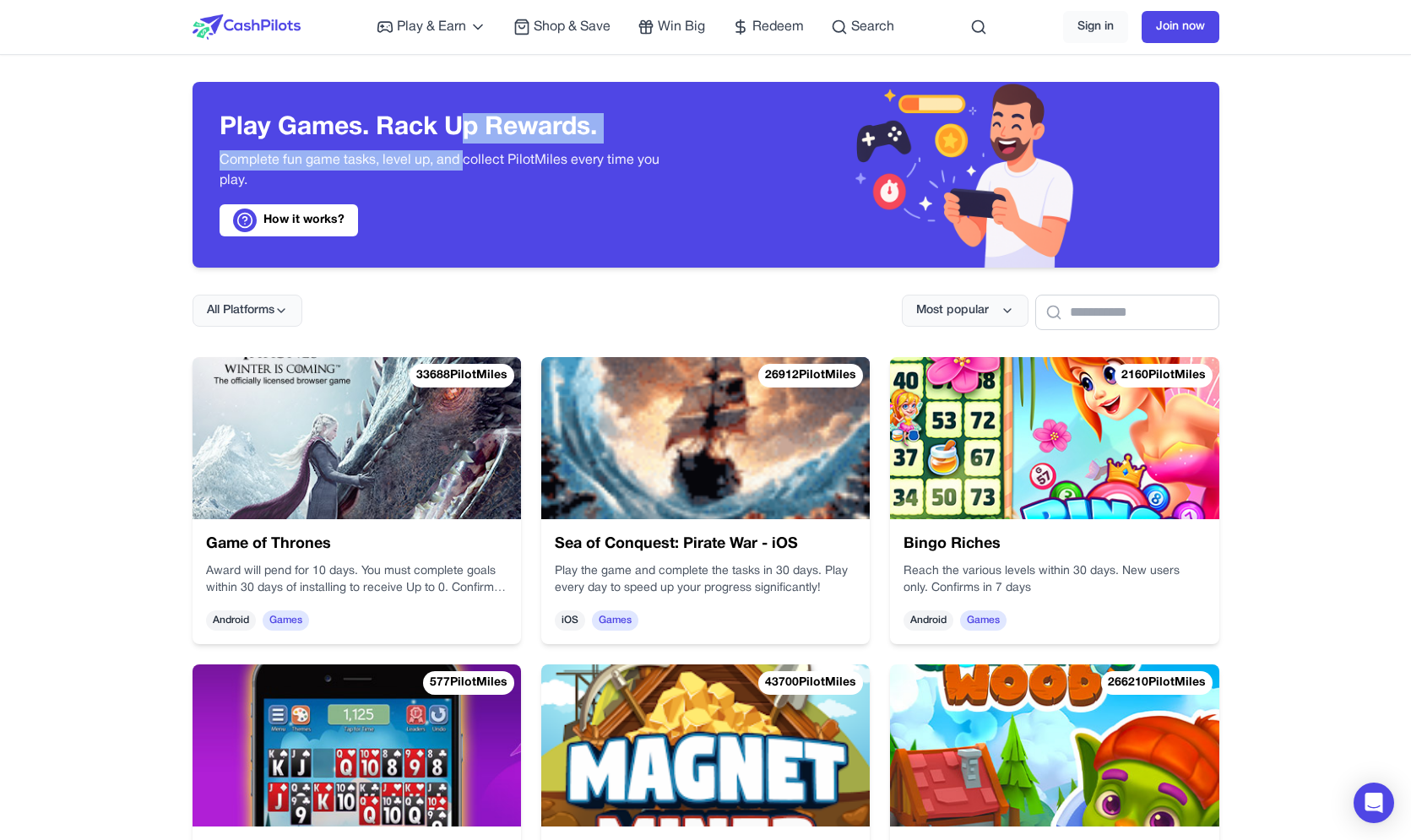 click on "Complete fun game tasks, level up, and collect PilotMiles every time you play." at bounding box center (449, 171) 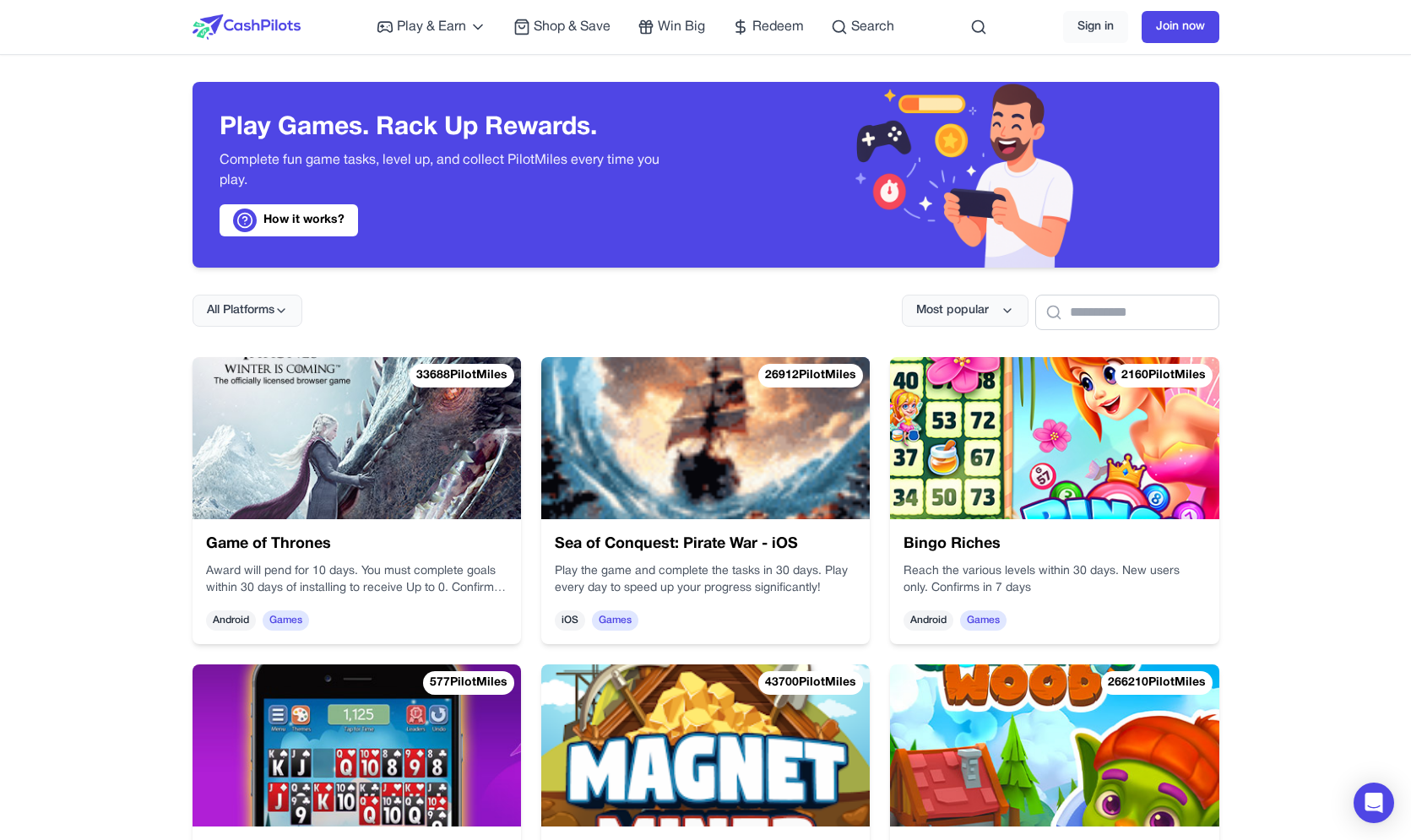 click at bounding box center [247, 27] 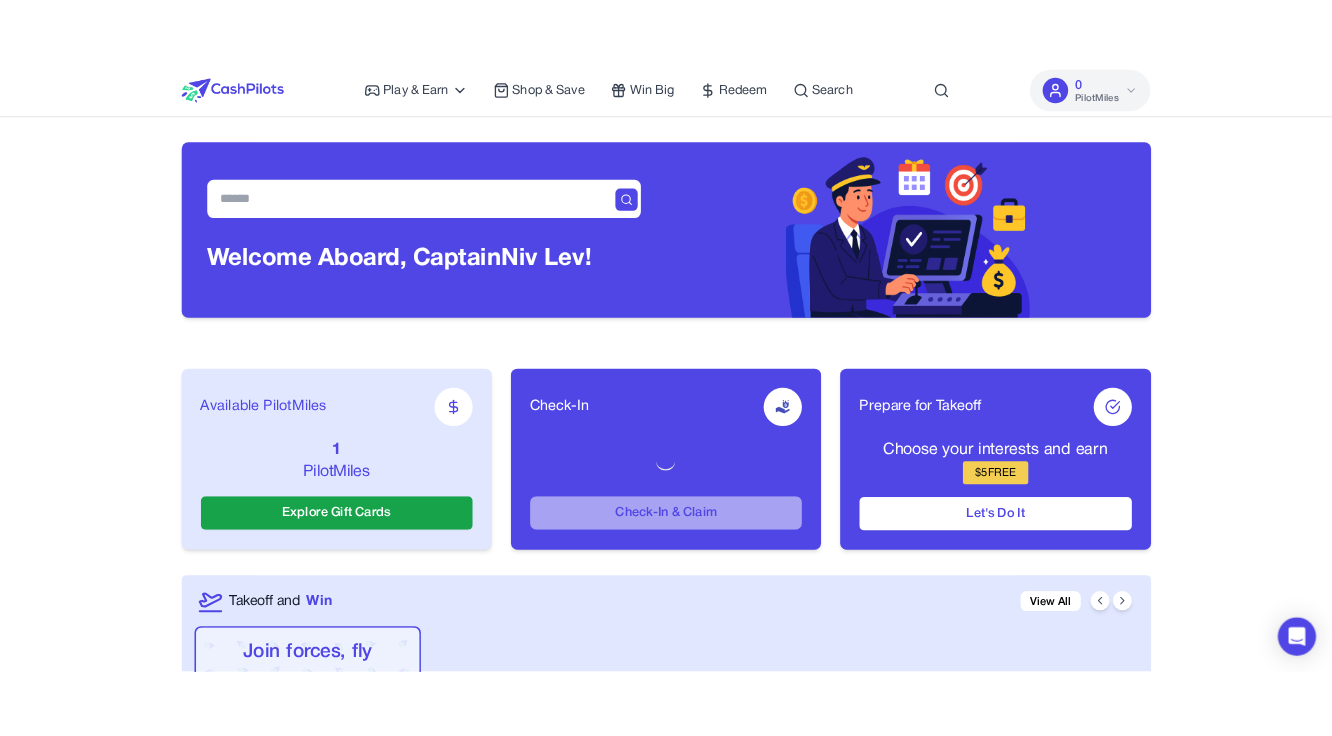 scroll, scrollTop: 0, scrollLeft: 0, axis: both 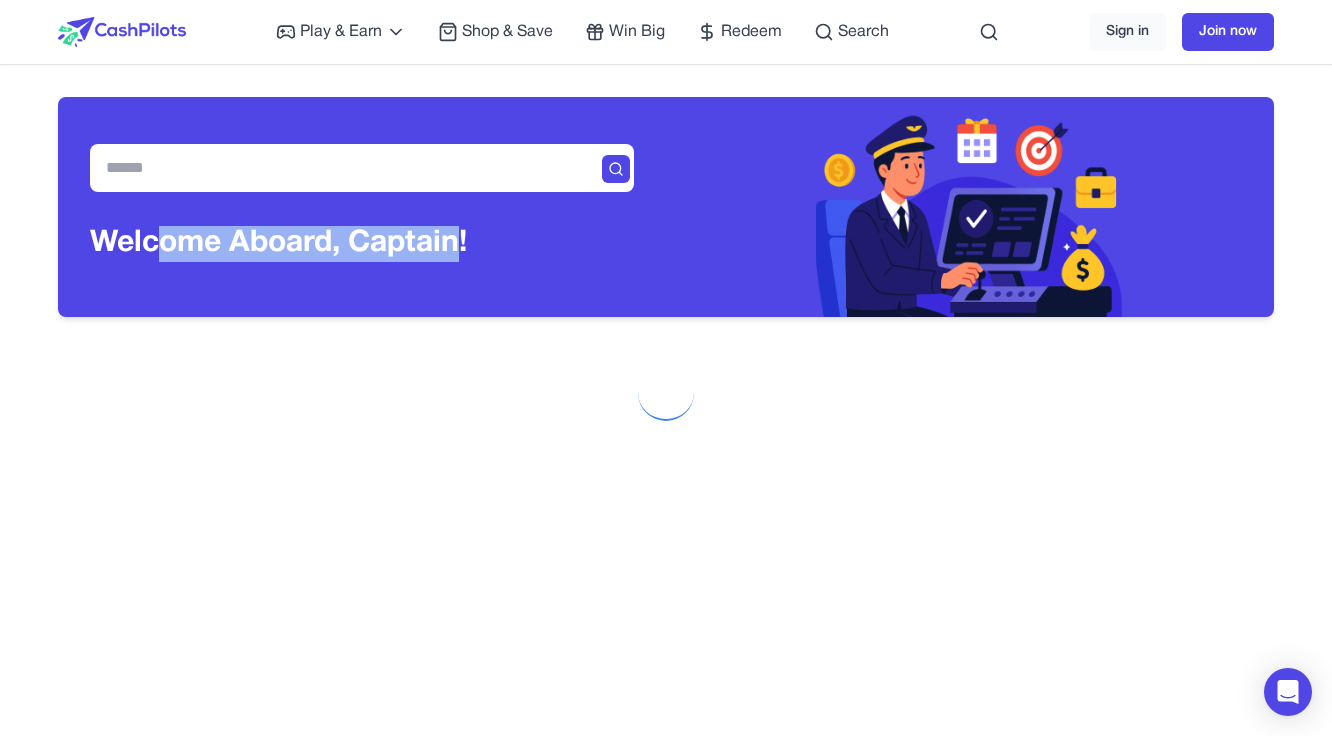 drag, startPoint x: 464, startPoint y: 234, endPoint x: 153, endPoint y: 248, distance: 311.31494 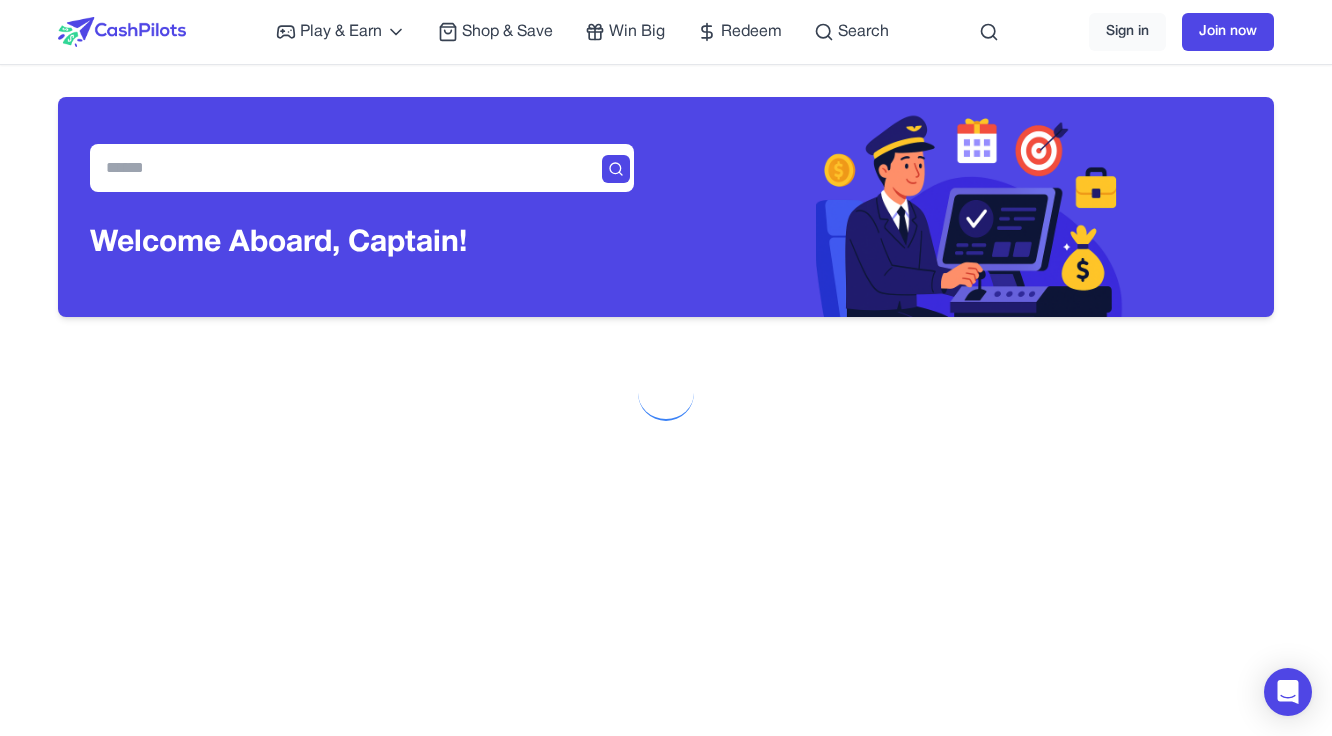 click on "Welcome Aboard, Captain !" at bounding box center (278, 244) 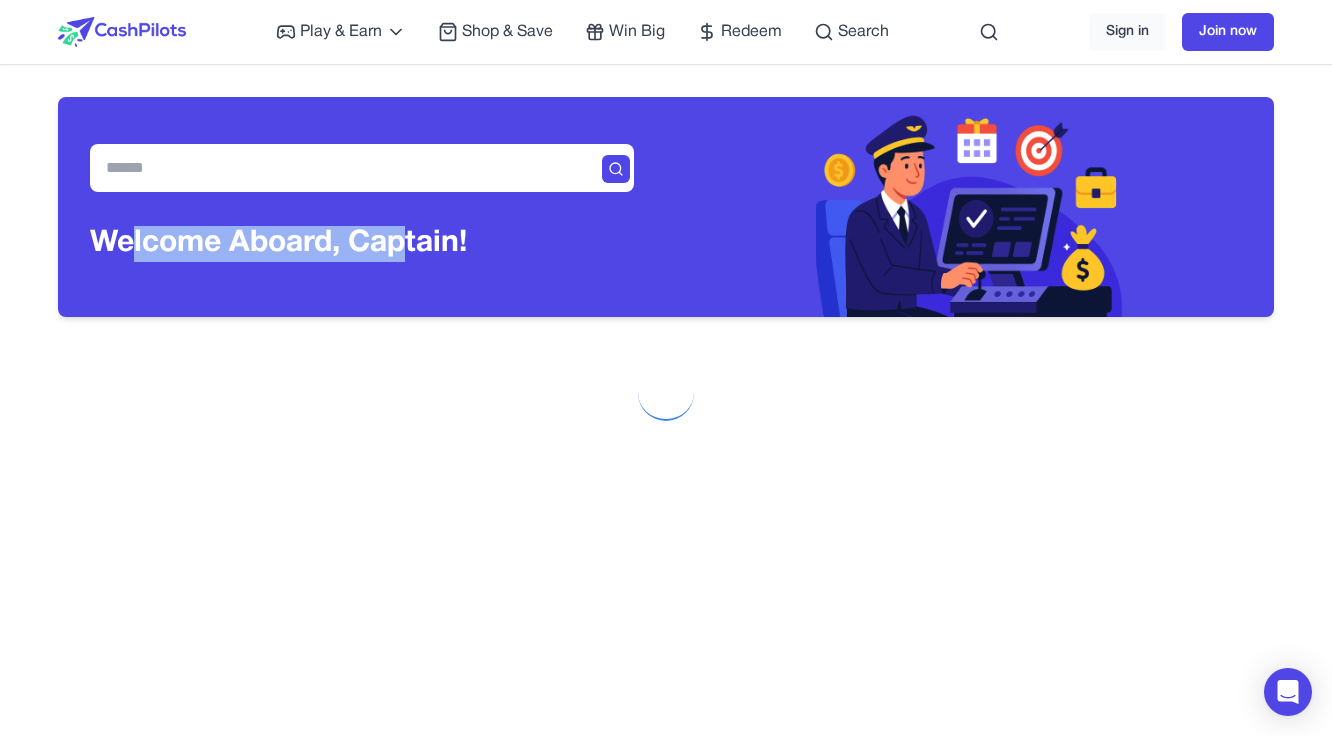 drag, startPoint x: 130, startPoint y: 247, endPoint x: 405, endPoint y: 243, distance: 275.02908 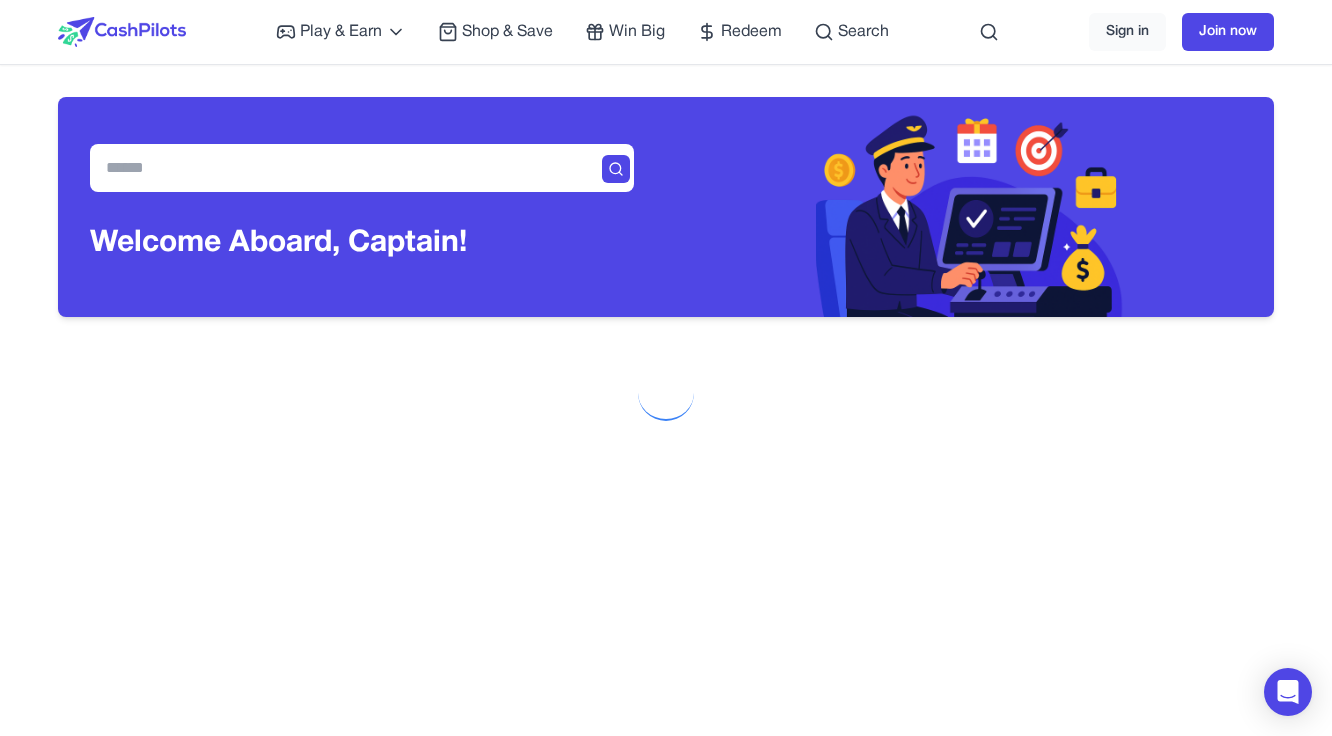 click on "Welcome Aboard, Captain !" at bounding box center [278, 244] 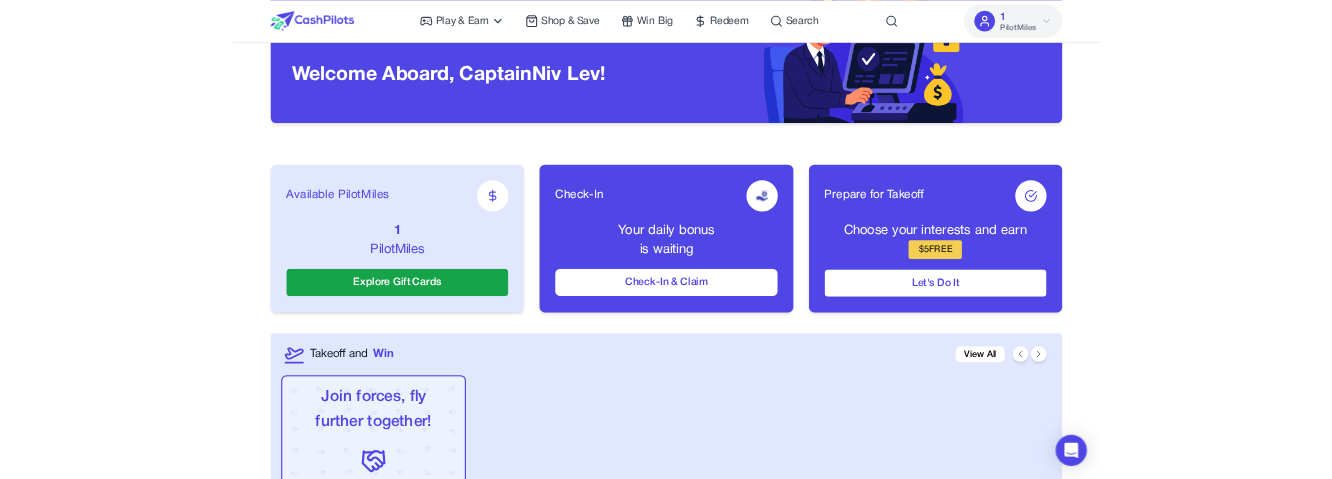 scroll, scrollTop: 0, scrollLeft: 0, axis: both 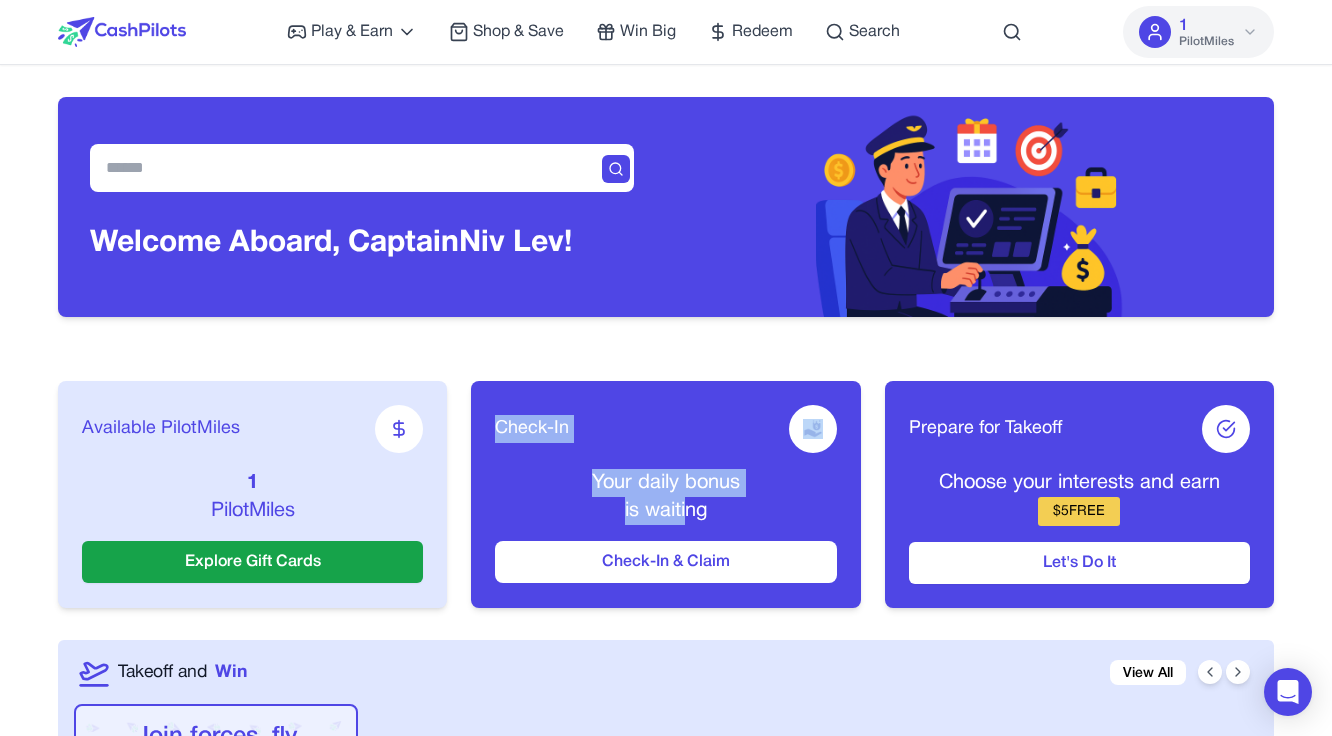 drag, startPoint x: 663, startPoint y: 375, endPoint x: 687, endPoint y: 516, distance: 143.02797 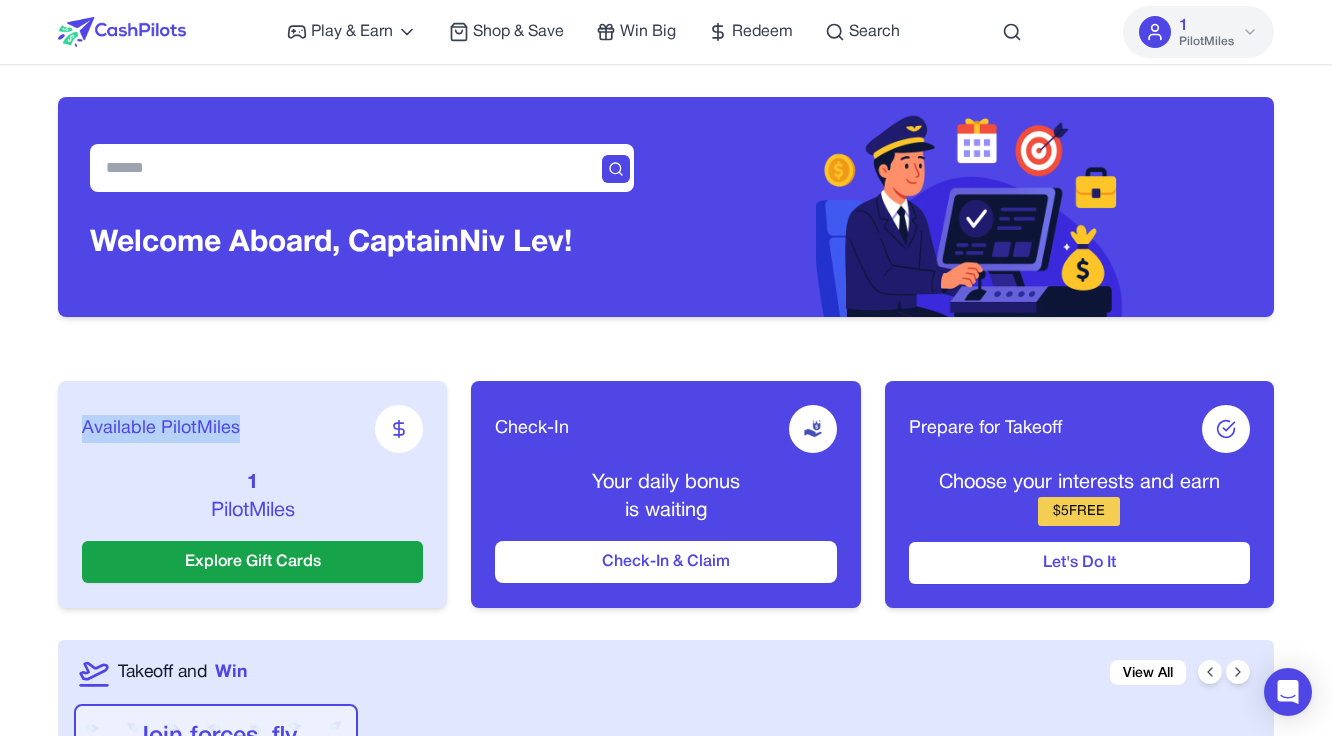 drag, startPoint x: 670, startPoint y: 484, endPoint x: 550, endPoint y: 340, distance: 187.446 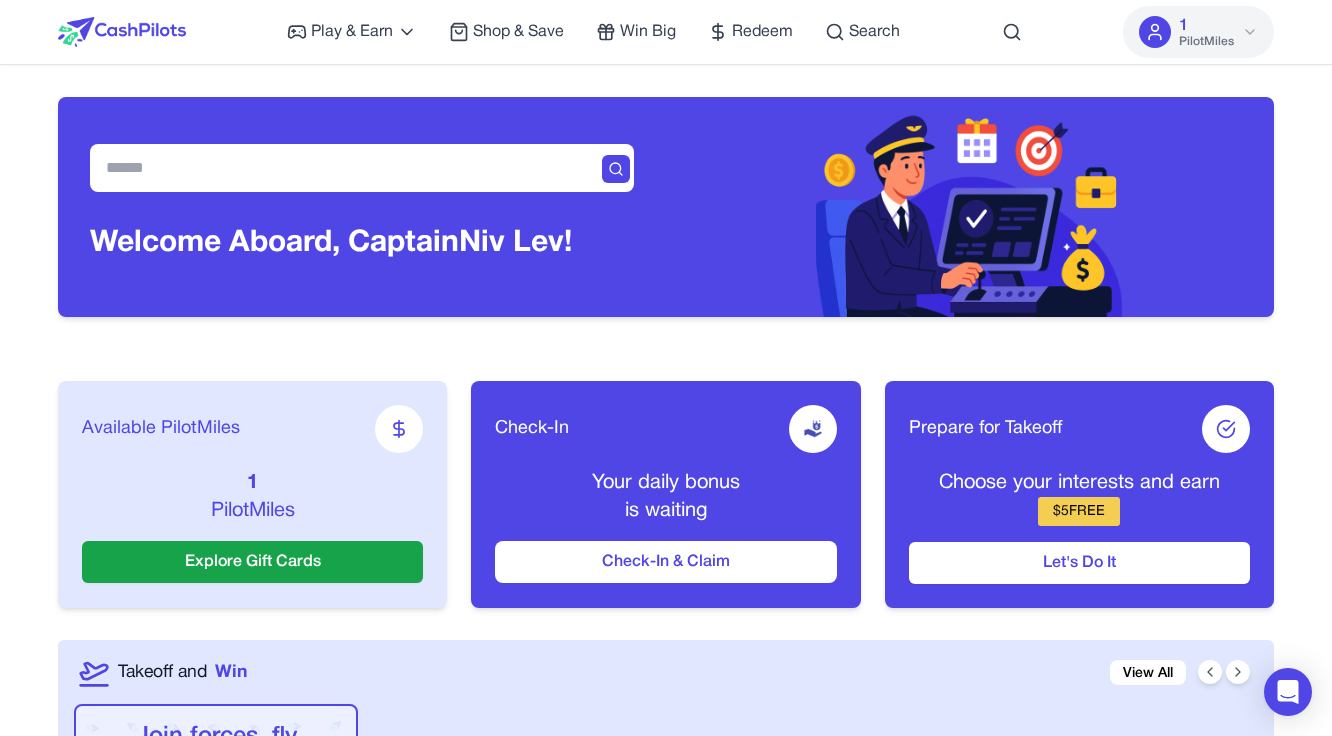 click on "Welcome Aboard, Captain  Niv Lev! Available PilotMiles 1 PilotMiles Explore Gift Cards Check-In Your daily bonus is waiting Check-In & Claim Prepare for Takeoff Choose your interests and earn $ 5  FREE Let's Do It Takeoff and Win View All Join forces, fly further together! Coming soon Team up Play and Earn View All Try Apps and Earn View All Sign Up and Earn View All Shop and Earn View All Take Surveys and Earn View All Read and Earn View All Redeem View All" at bounding box center (666, 1194) 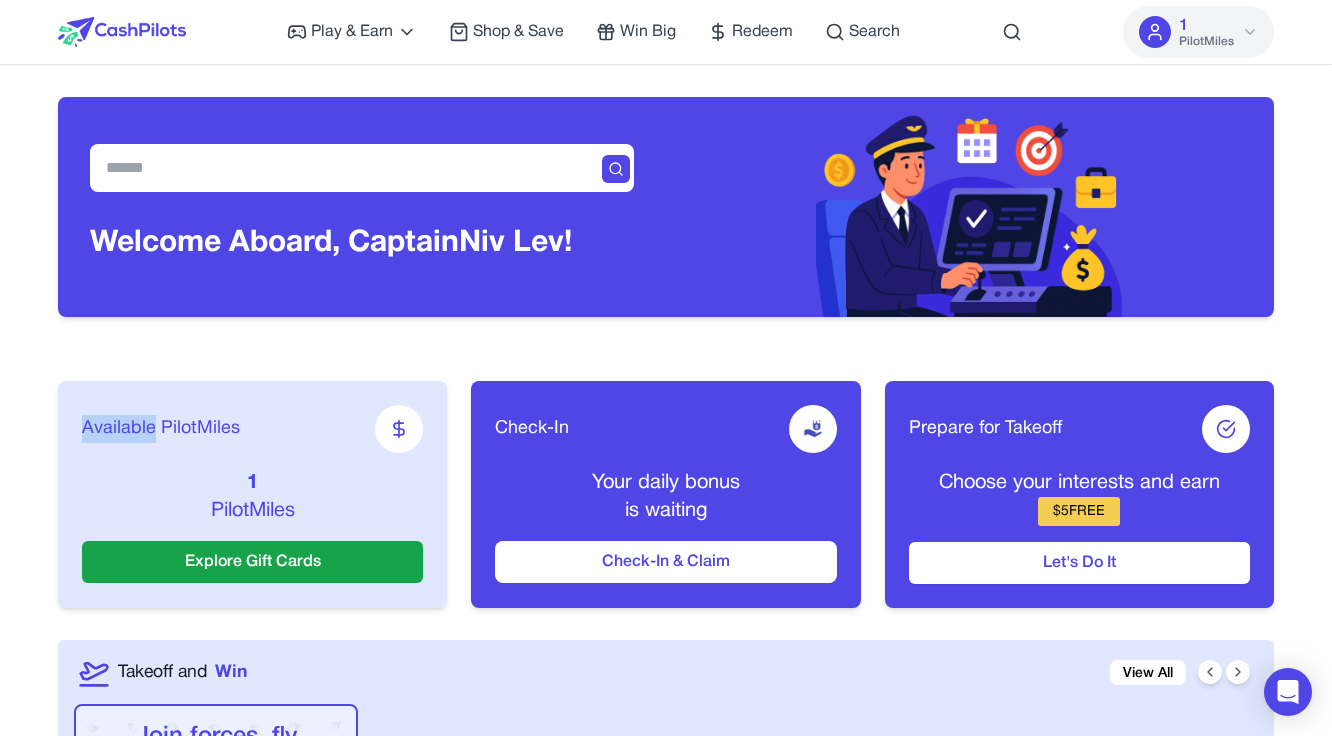 click on "Welcome Aboard, Captain  Niv Lev! Available PilotMiles 1 PilotMiles Explore Gift Cards Check-In Your daily bonus is waiting Check-In & Claim Prepare for Takeoff Choose your interests and earn $ 5  FREE Let's Do It Takeoff and Win View All Join forces, fly further together! Coming soon Team up Play and Earn View All Try Apps and Earn View All Sign Up and Earn View All Shop and Earn View All Take Surveys and Earn View All Read and Earn View All Redeem View All" at bounding box center (666, 1194) 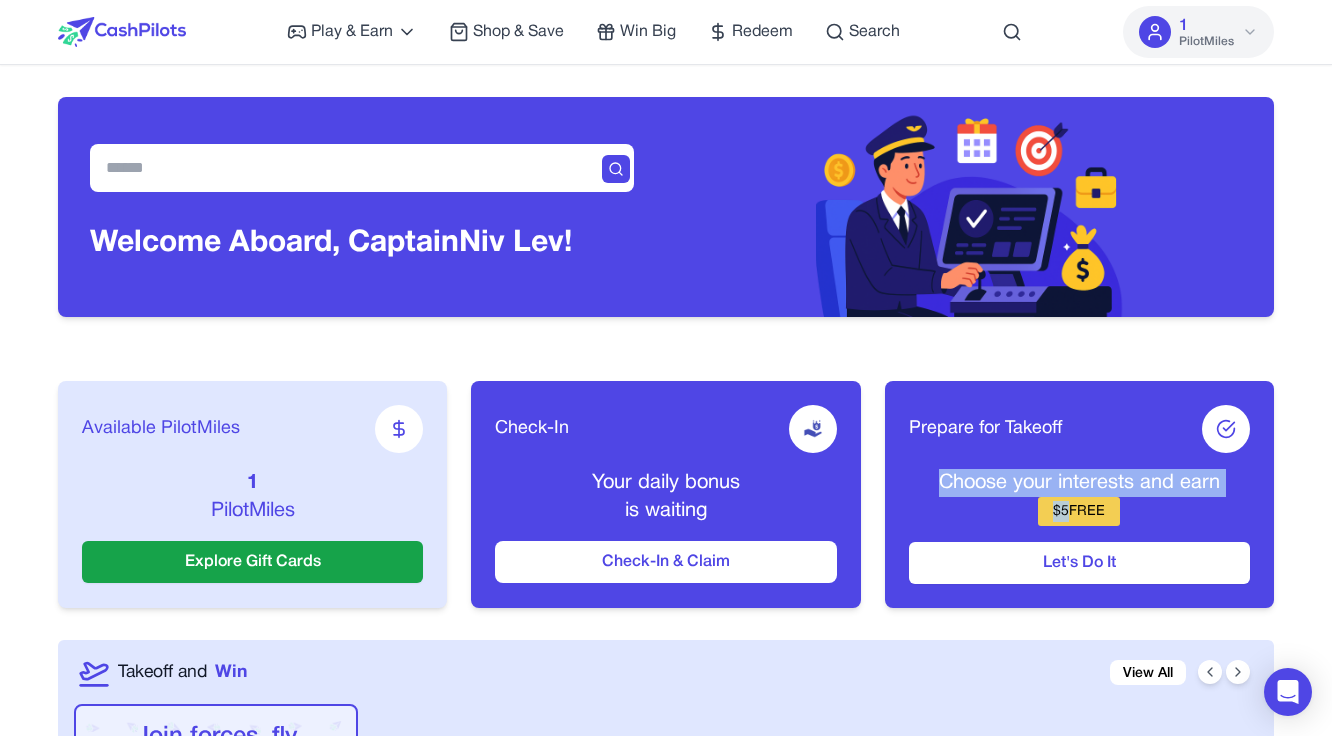 drag, startPoint x: 550, startPoint y: 340, endPoint x: 1191, endPoint y: 604, distance: 693.23663 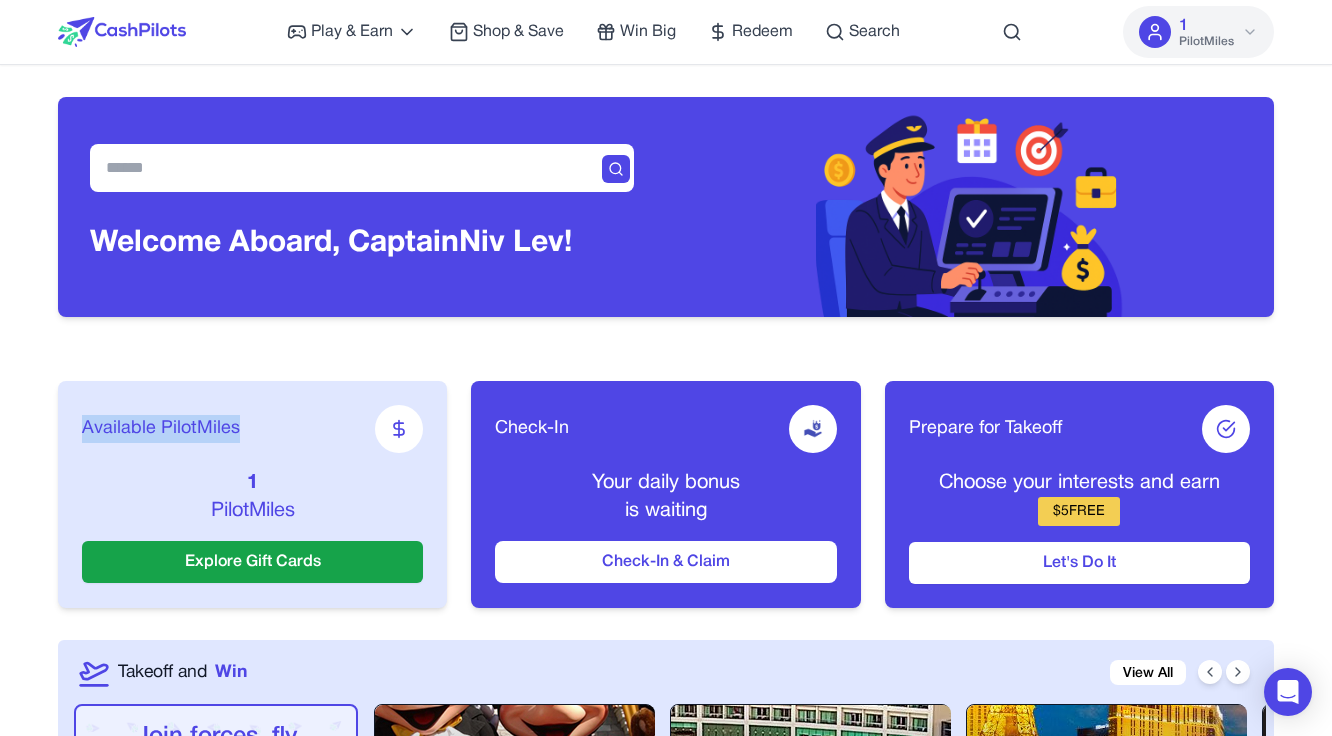 drag, startPoint x: 1190, startPoint y: 604, endPoint x: 89, endPoint y: 413, distance: 1117.4445 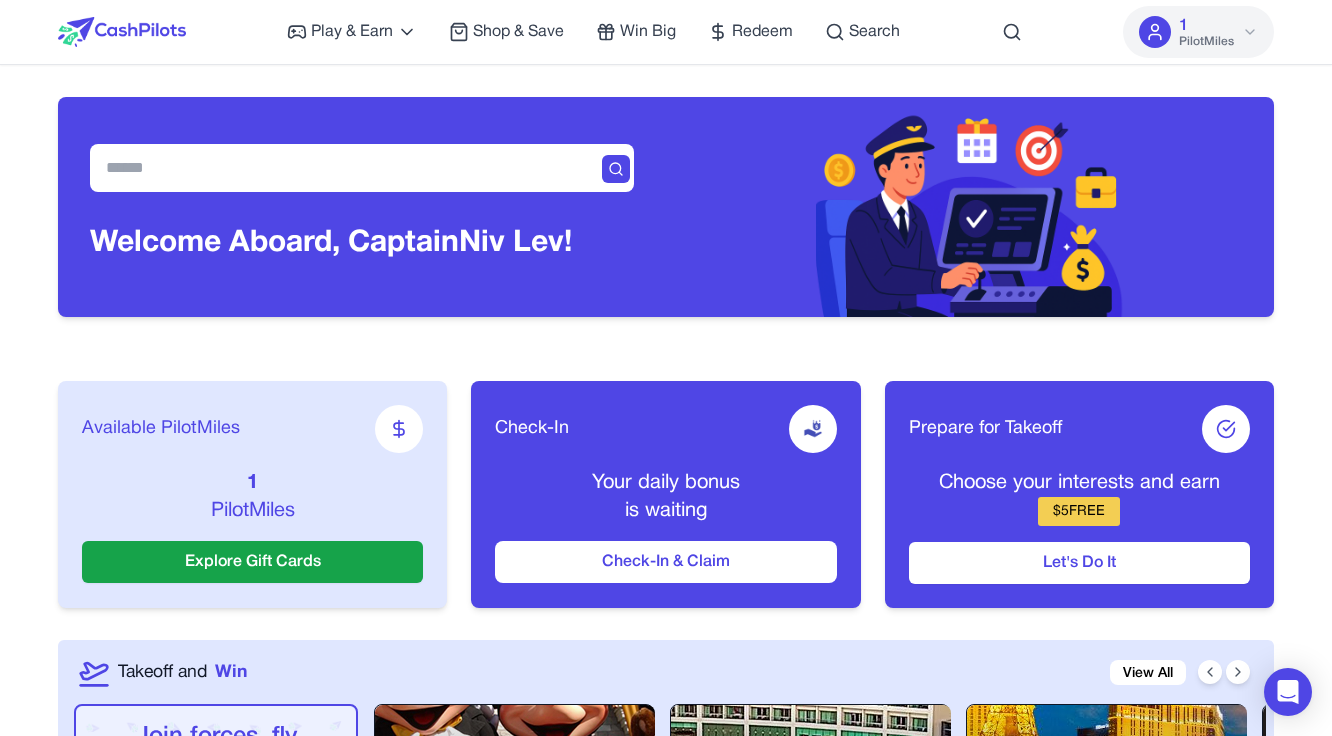 click on "Available PilotMiles" at bounding box center [252, 429] 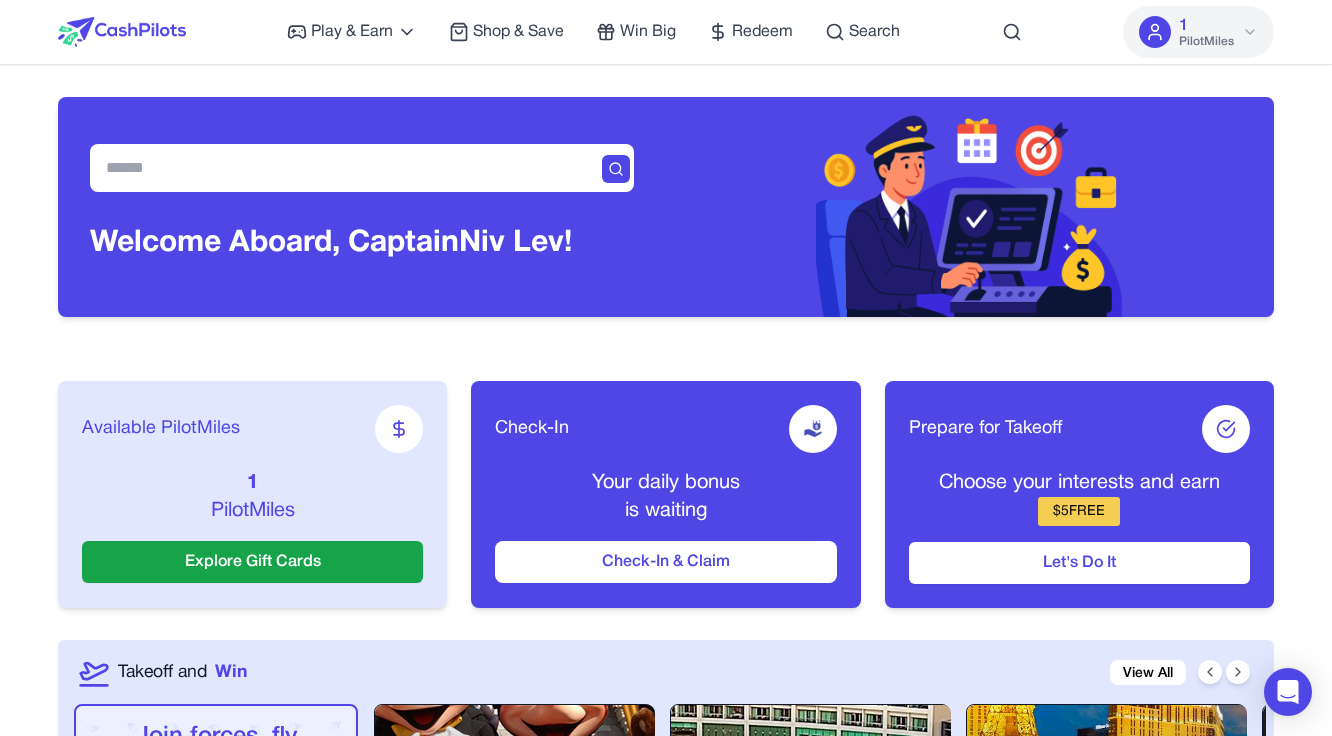 drag, startPoint x: 89, startPoint y: 413, endPoint x: 1107, endPoint y: 610, distance: 1036.8862 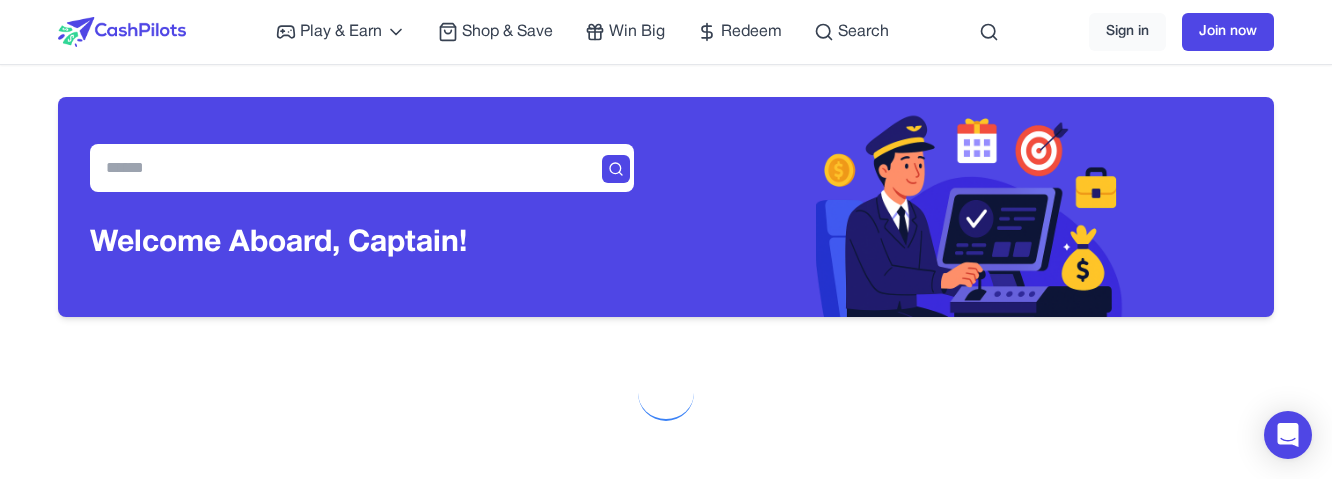 scroll, scrollTop: 0, scrollLeft: 0, axis: both 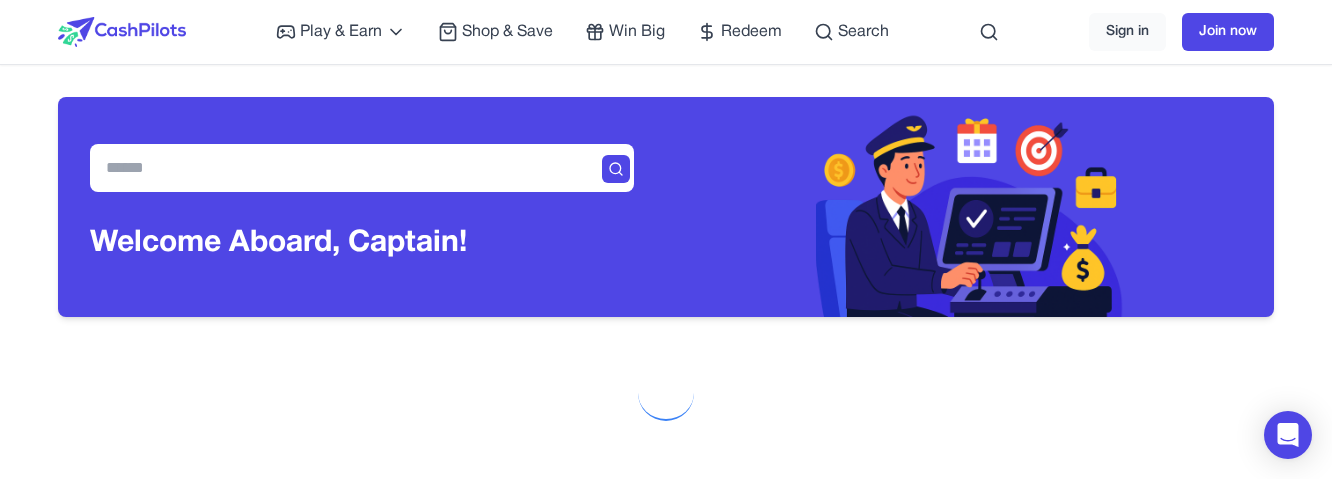 click at bounding box center (666, 393) 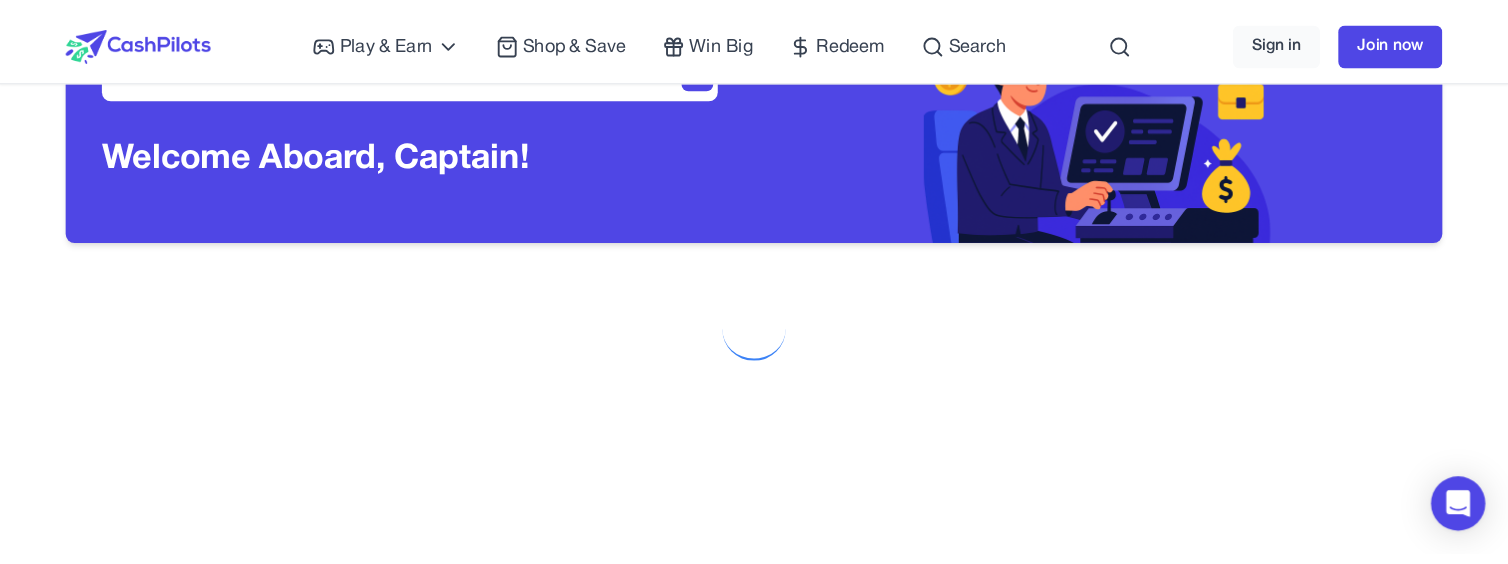 scroll, scrollTop: 0, scrollLeft: 0, axis: both 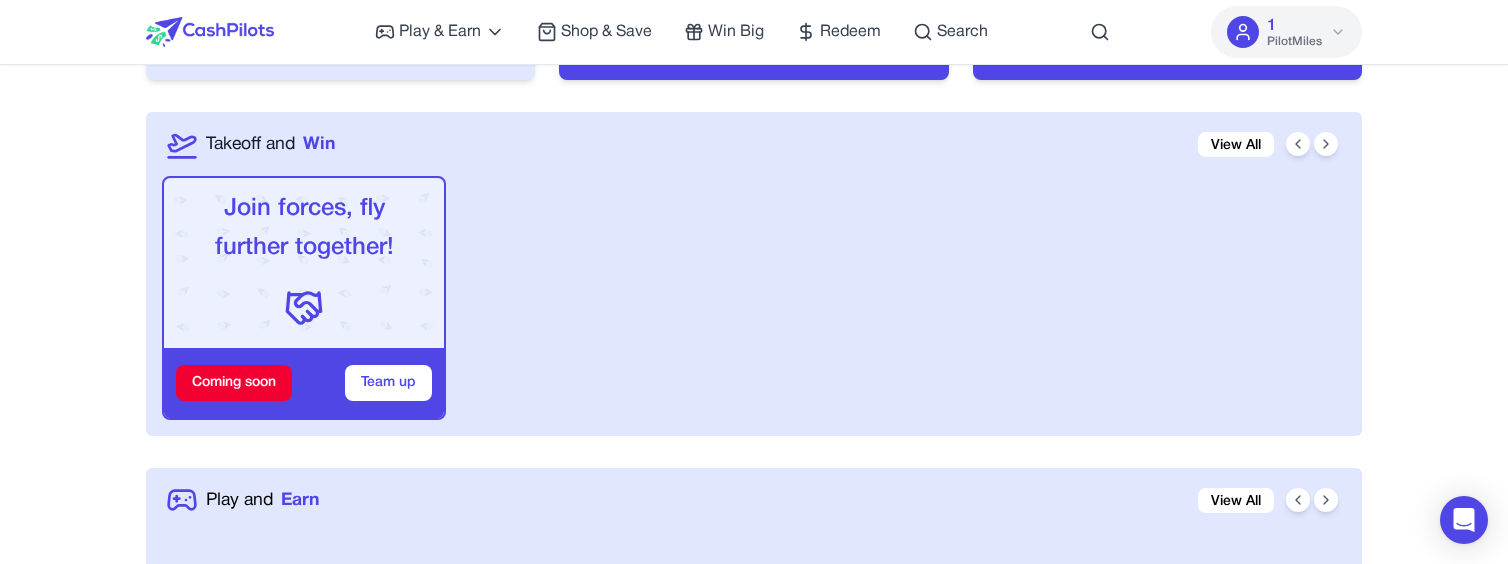 click on "Join forces, fly further together! Coming soon Team up" at bounding box center (758, 298) 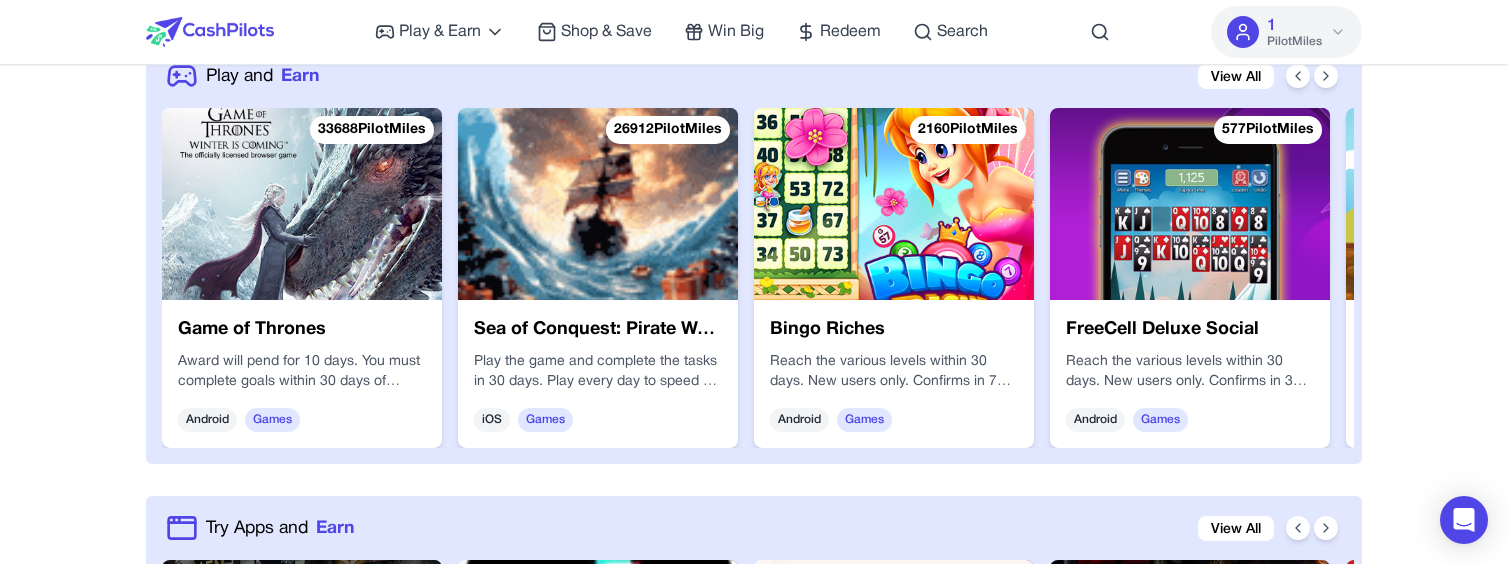 scroll, scrollTop: 1184, scrollLeft: 0, axis: vertical 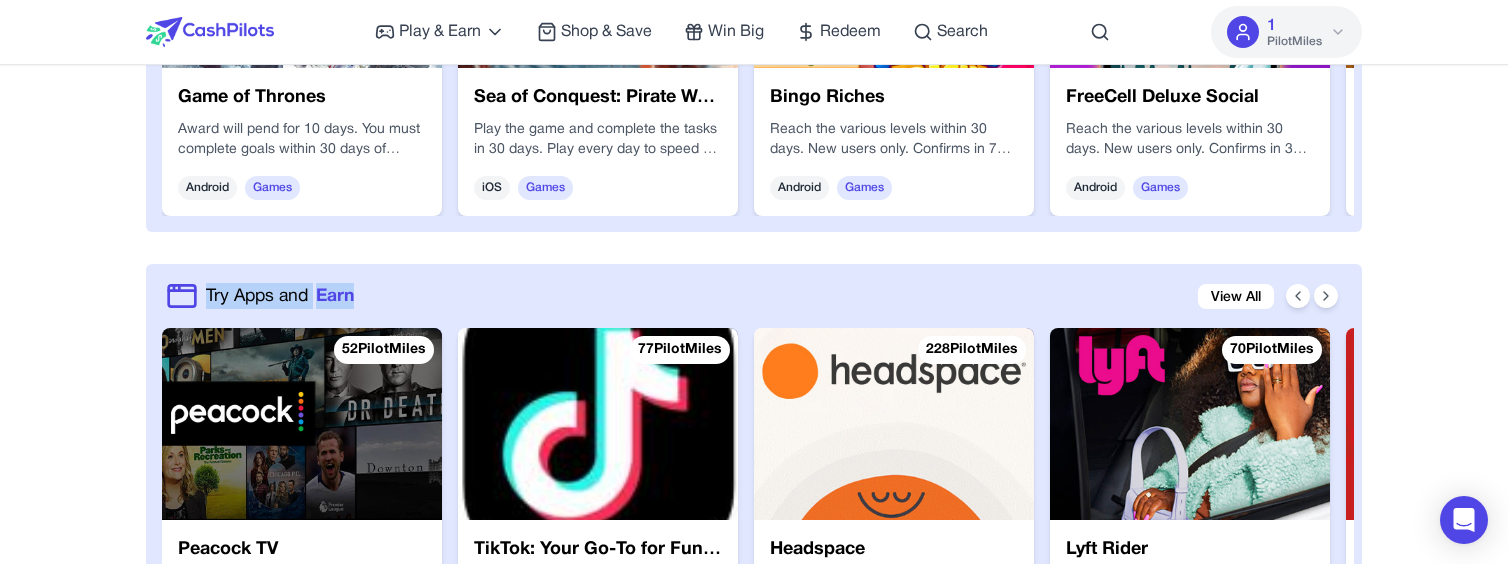 drag, startPoint x: 587, startPoint y: 306, endPoint x: 169, endPoint y: 252, distance: 421.4736 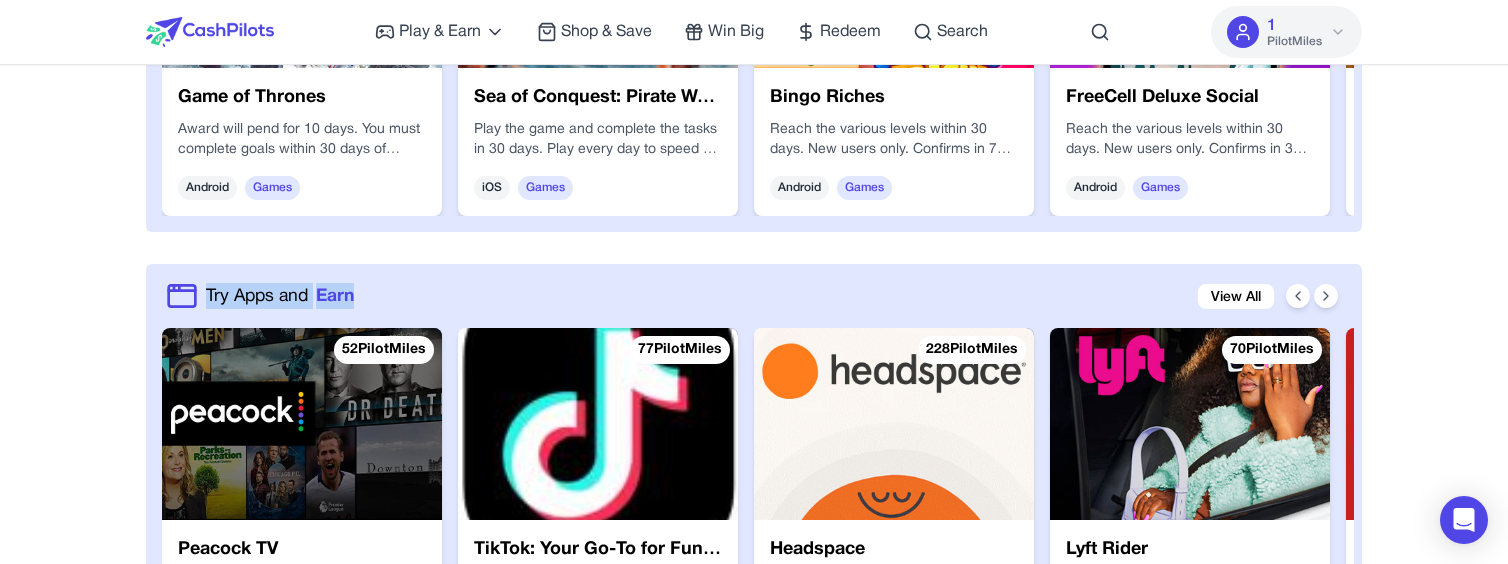 click on "Available PilotMiles 1 PilotMiles Explore Gift Cards Check-In Your daily bonus is waiting Check-In & Claim Prepare for Takeoff Choose your interests and earn $ 5  FREE Let's Do It Takeoff and Win View All Join forces, fly further together! Coming soon Team up Disney World Family Adventure Entry Cost 200  miles Value $ 4500 Enter Now Cancún All-Inclusive Resort Entry Cost 190  miles Value $ 2800 Enter Now VIP Weekend in Las Vegas Entry Cost 160  miles Value $ 1200 Enter Now Win a $15 Uber Gift Card! Entry Cost 10  miles Value $ 15 Enter Now Win a $10 Starbucks Gift Card! Entry Cost 10  miles Value $ 10 Enter Now Win a $50 Target Gift Card! Entry Cost 10  miles Value $ 50 Enter Now Win a $50 Amazon Gift Card! Entry Cost 5  miles Value $ 50 Enter Now Win a $5 Sephora US Gift Card! Entry Cost 5  miles Value $ 5 Enter Now Win a $50 Delta Airlines Gift Card! Entry Cost 50  miles Value $ 50 Enter Now Play and Earn View All 33688  PilotMiles Game of Thrones Android Games 26912  PilotMiles iOS Games 2160  PilotMiles" at bounding box center (754, 1198) 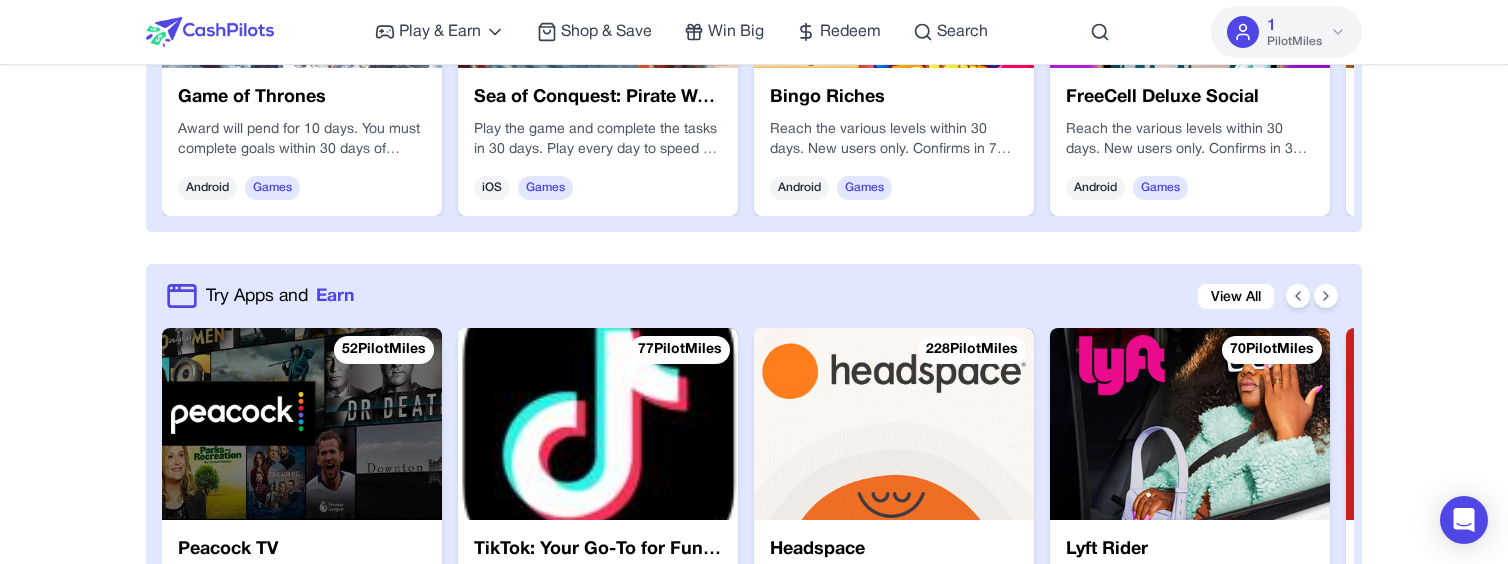 click on "Available PilotMiles 1 PilotMiles Explore Gift Cards Check-In Your daily bonus is waiting Check-In & Claim Prepare for Takeoff Choose your interests and earn $ 5  FREE Let's Do It Takeoff and Win View All Join forces, fly further together! Coming soon Team up Disney World Family Adventure Entry Cost 200  miles Value $ 4500 Enter Now Cancún All-Inclusive Resort Entry Cost 190  miles Value $ 2800 Enter Now VIP Weekend in Las Vegas Entry Cost 160  miles Value $ 1200 Enter Now Win a $15 Uber Gift Card! Entry Cost 10  miles Value $ 15 Enter Now Win a $10 Starbucks Gift Card! Entry Cost 10  miles Value $ 10 Enter Now Win a $50 Target Gift Card! Entry Cost 10  miles Value $ 50 Enter Now Win a $50 Amazon Gift Card! Entry Cost 5  miles Value $ 50 Enter Now Win a $5 Sephora US Gift Card! Entry Cost 5  miles Value $ 5 Enter Now Win a $50 Delta Airlines Gift Card! Entry Cost 50  miles Value $ 50 Enter Now Play and Earn View All 33688  PilotMiles Game of Thrones Android Games 26912  PilotMiles iOS Games 2160  PilotMiles" at bounding box center [754, 1198] 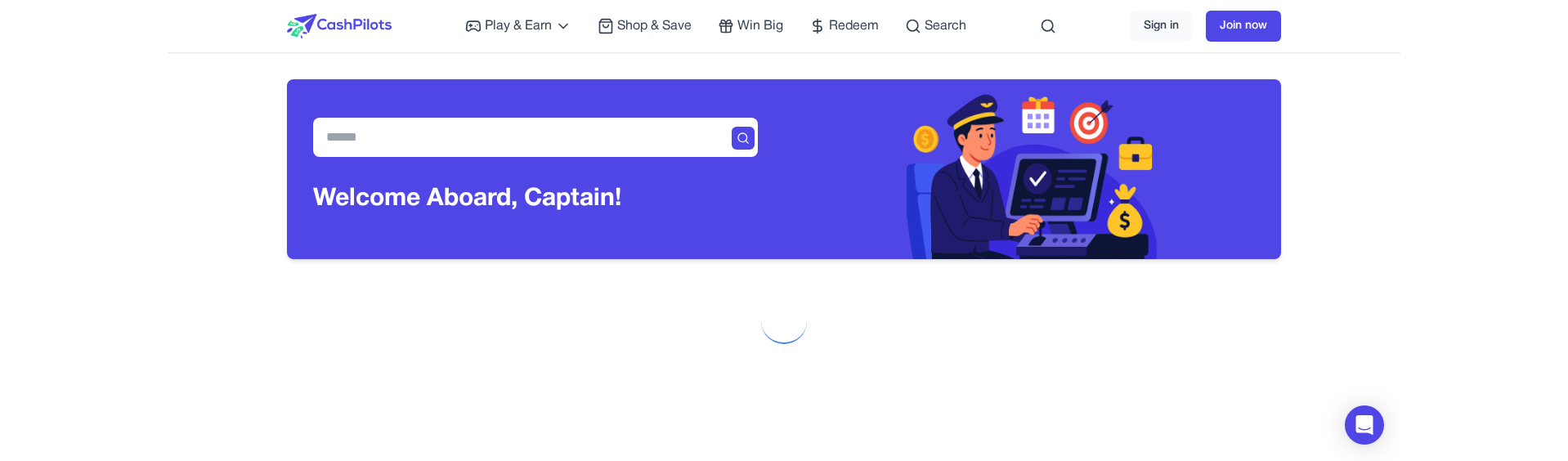 scroll, scrollTop: 0, scrollLeft: 0, axis: both 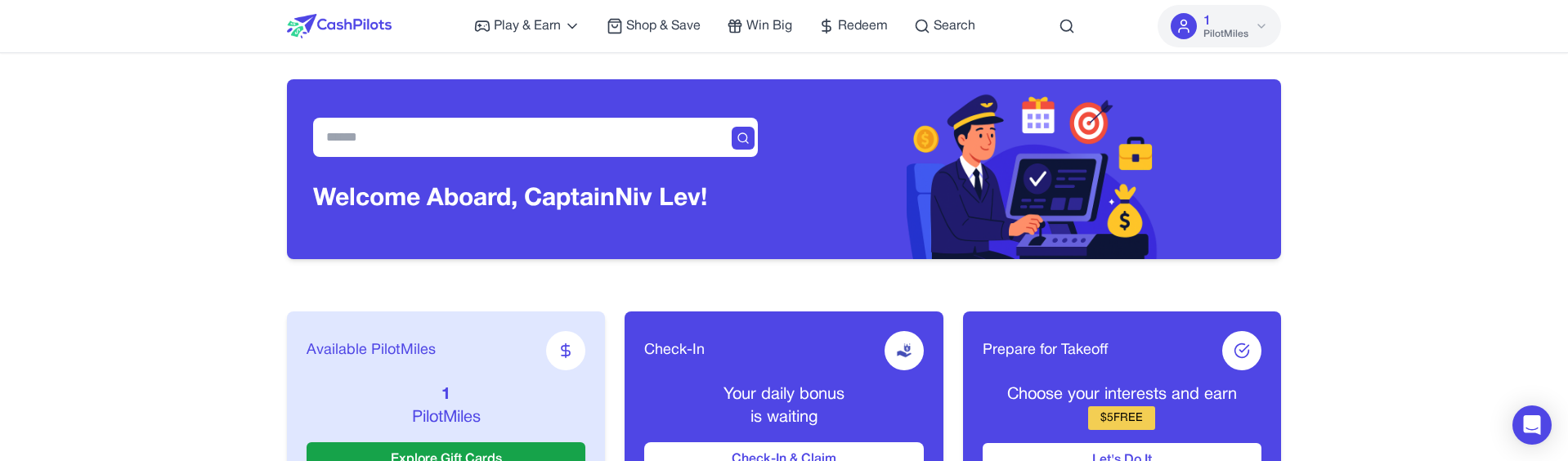 click on "Available PilotMiles 1 PilotMiles Explore Gift Cards Check-In Your daily bonus is waiting Check-In & Claim Prepare for Takeoff Choose your interests and earn $ 5  FREE Let's Do It" at bounding box center [784, 404] 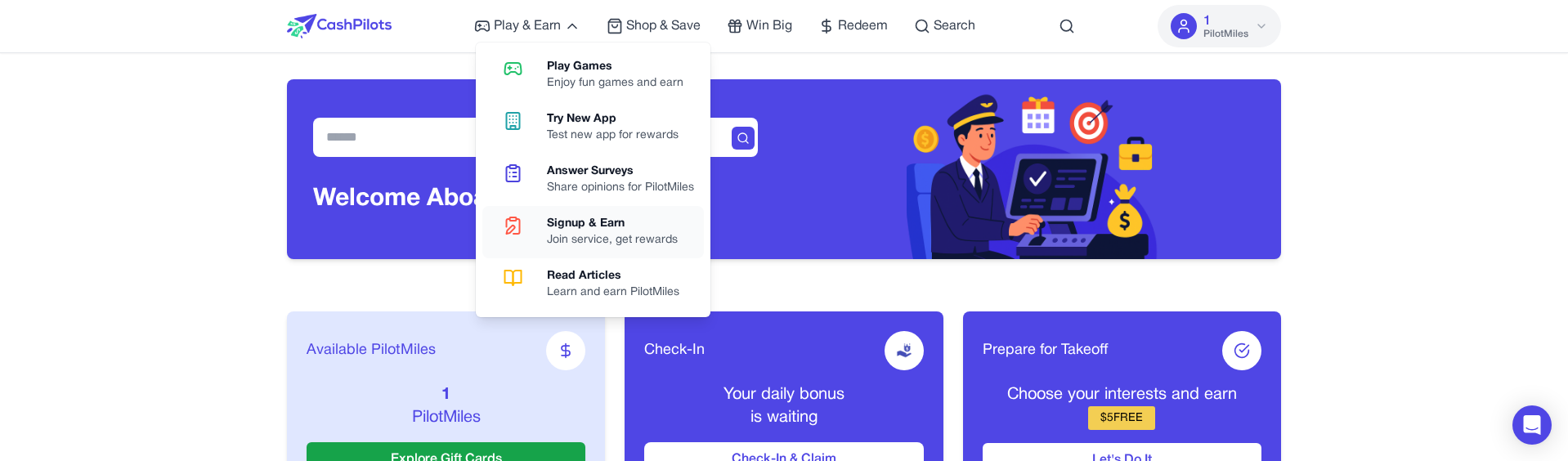 click on "Signup & Earn" at bounding box center (612, 224) 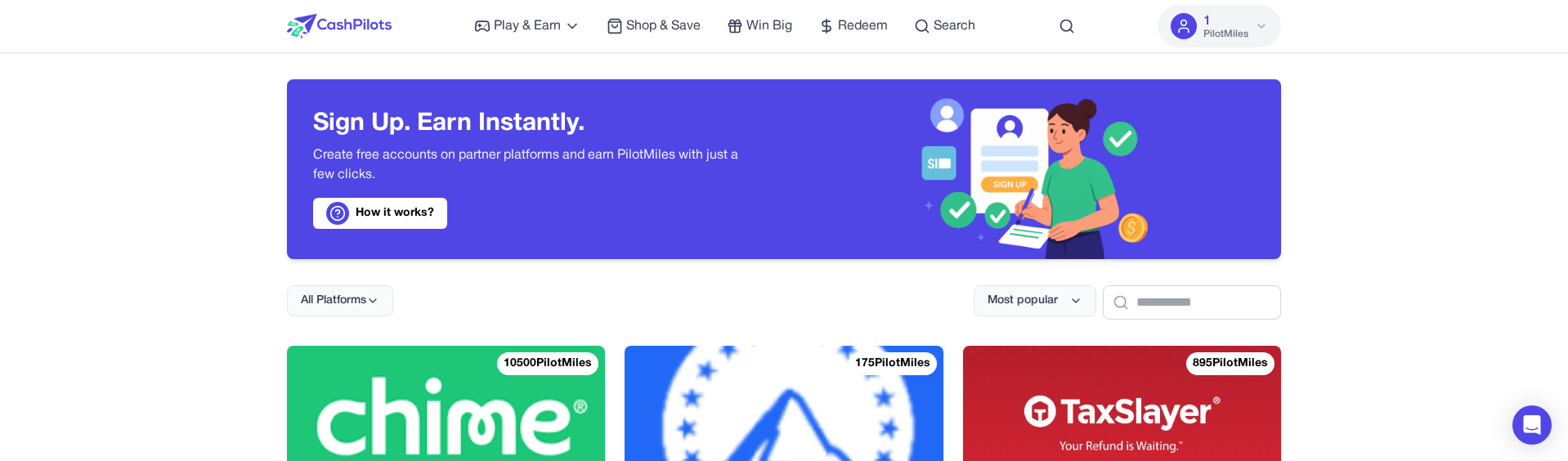 click at bounding box center (339, 26) 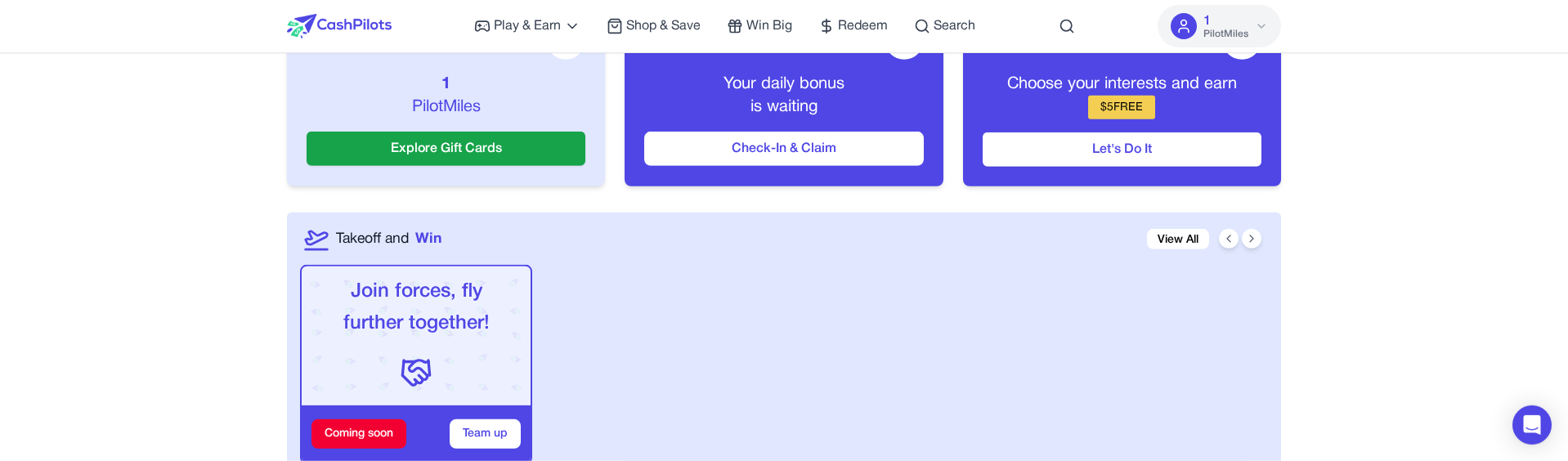 scroll, scrollTop: 327, scrollLeft: 0, axis: vertical 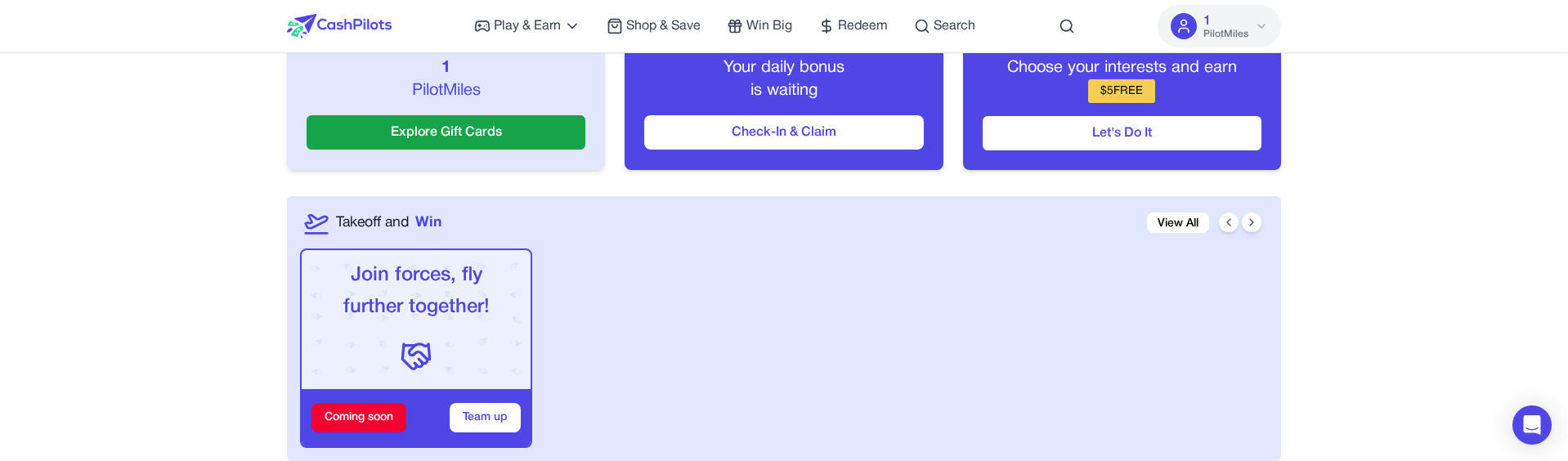 click on "Join forces, fly further together! Coming soon Team up" at bounding box center [787, 348] 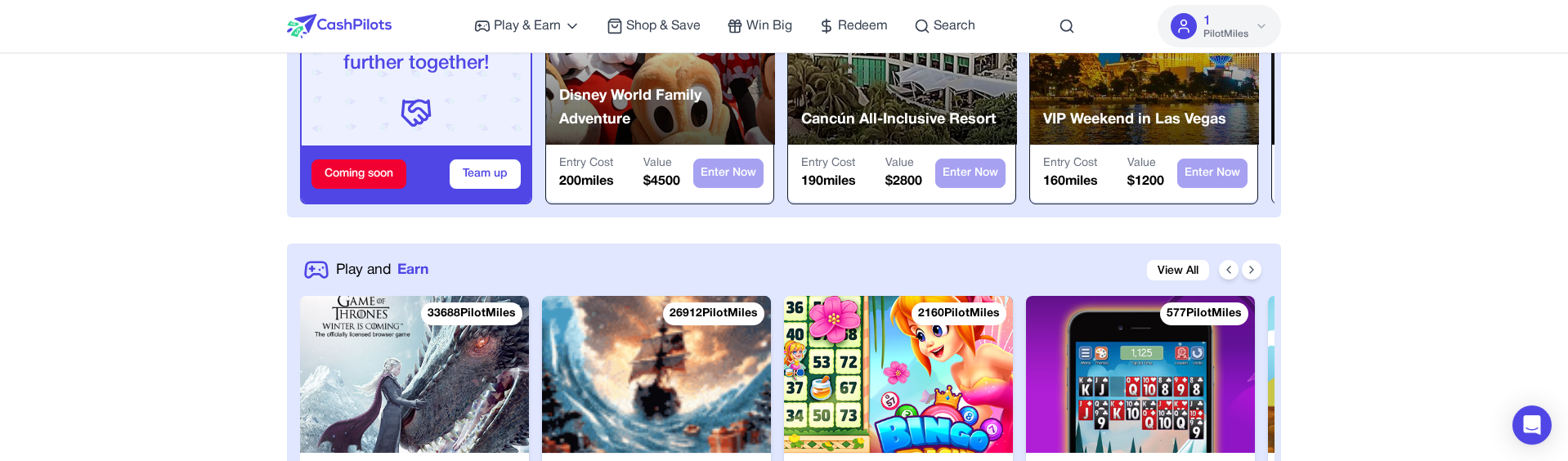 scroll, scrollTop: 709, scrollLeft: 0, axis: vertical 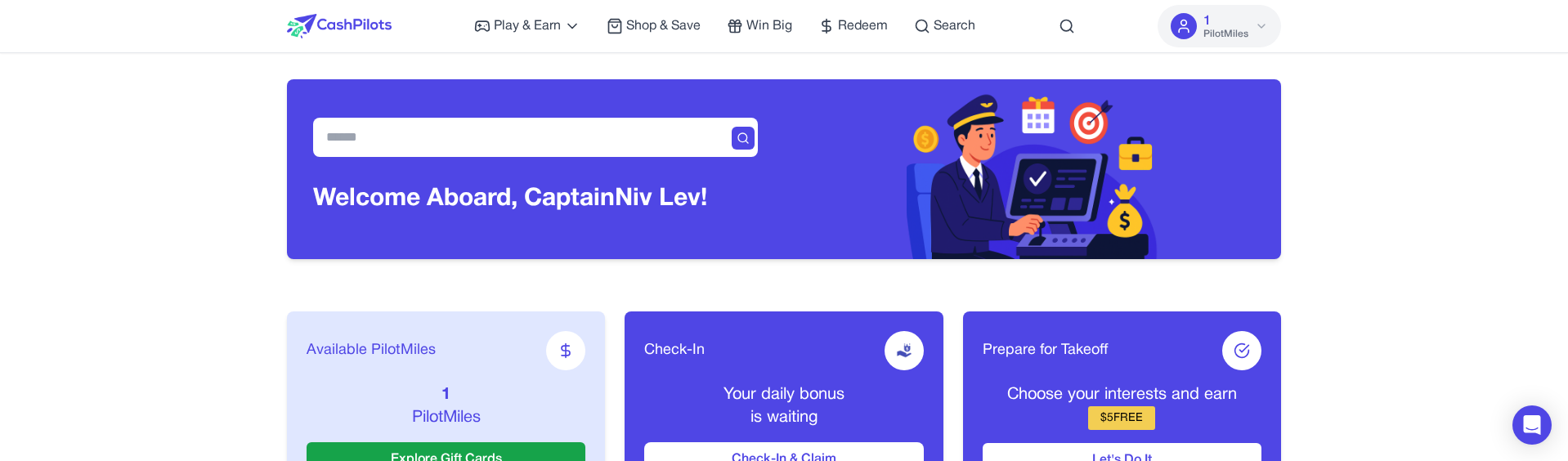 click at bounding box center (339, 26) 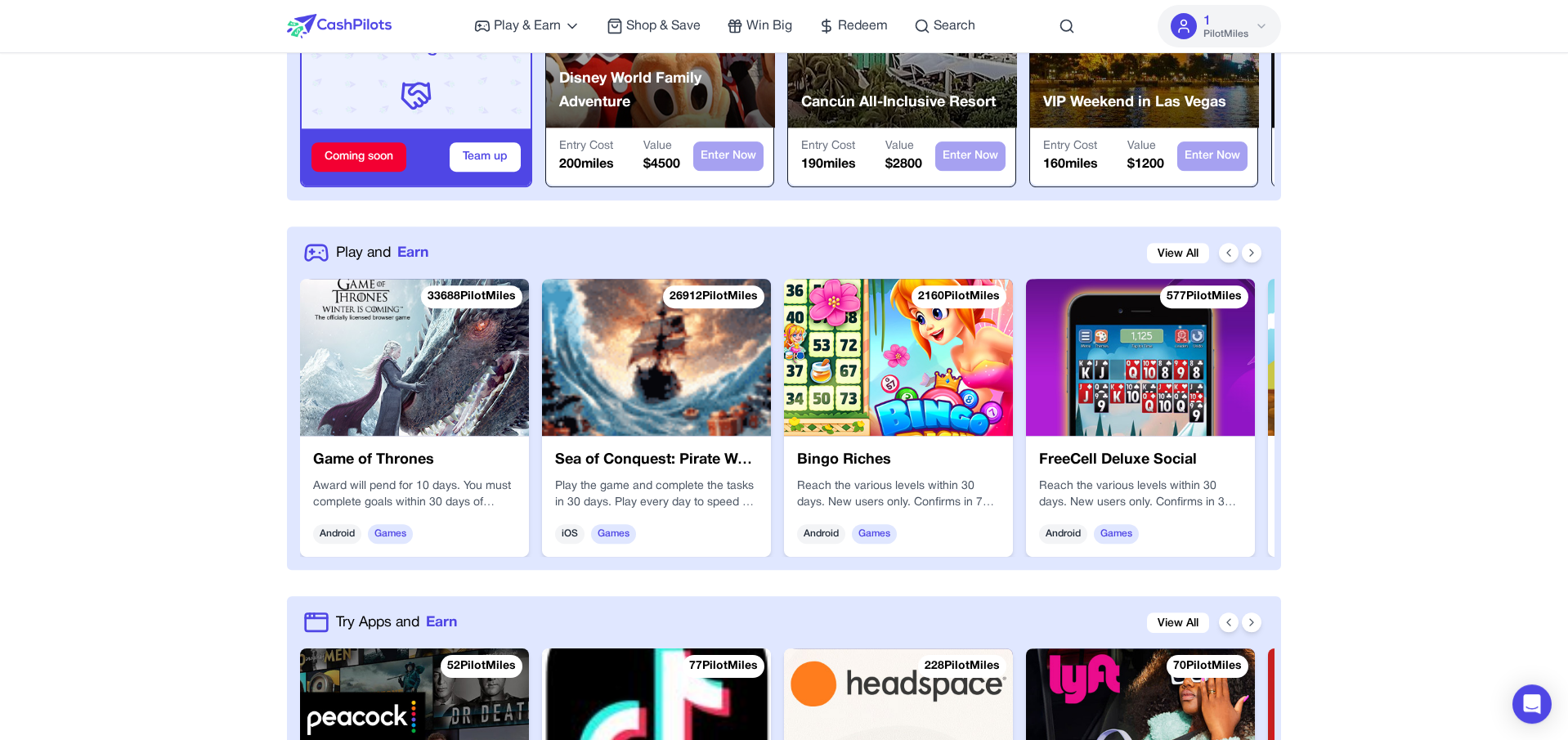 scroll, scrollTop: 589, scrollLeft: 0, axis: vertical 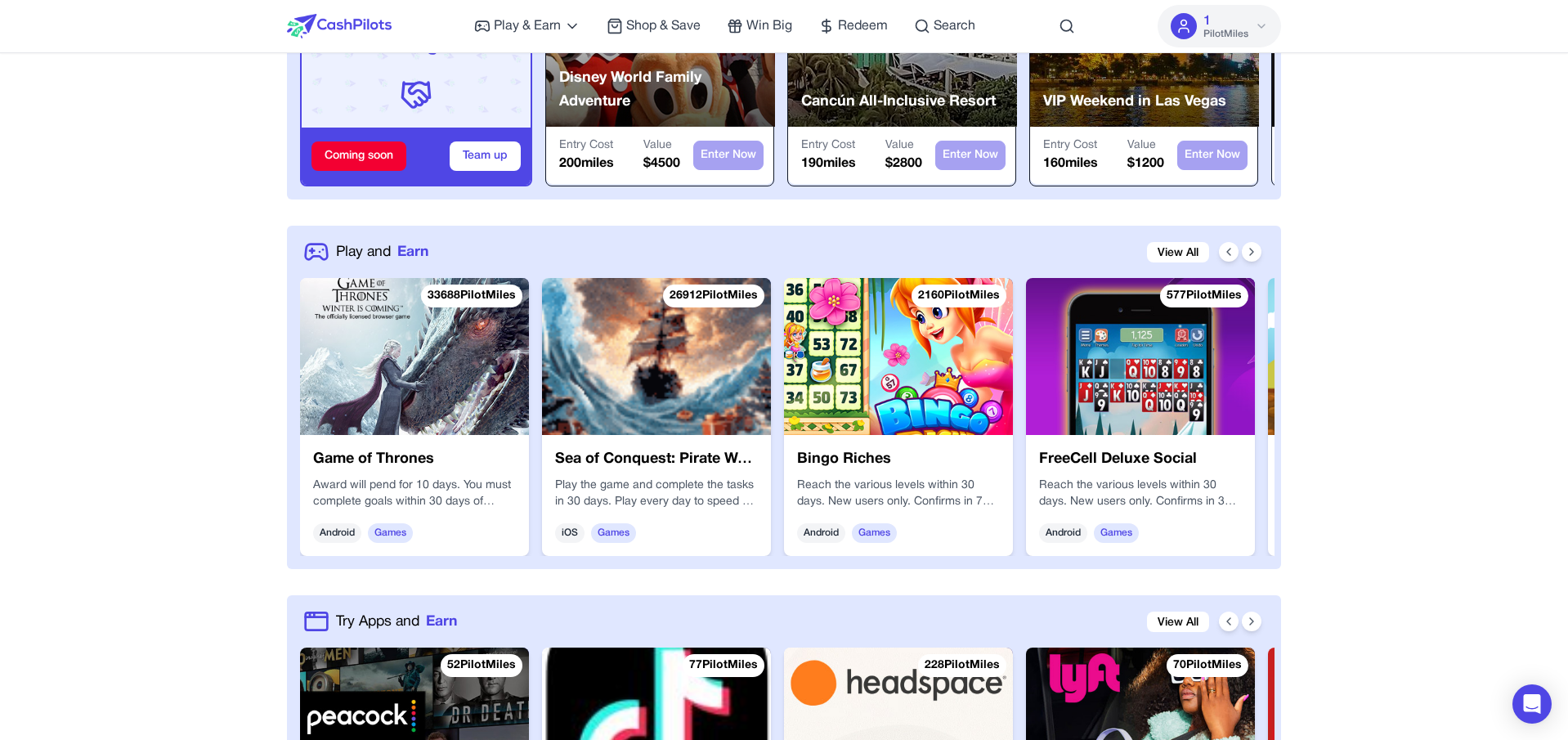 click at bounding box center (414, 357) 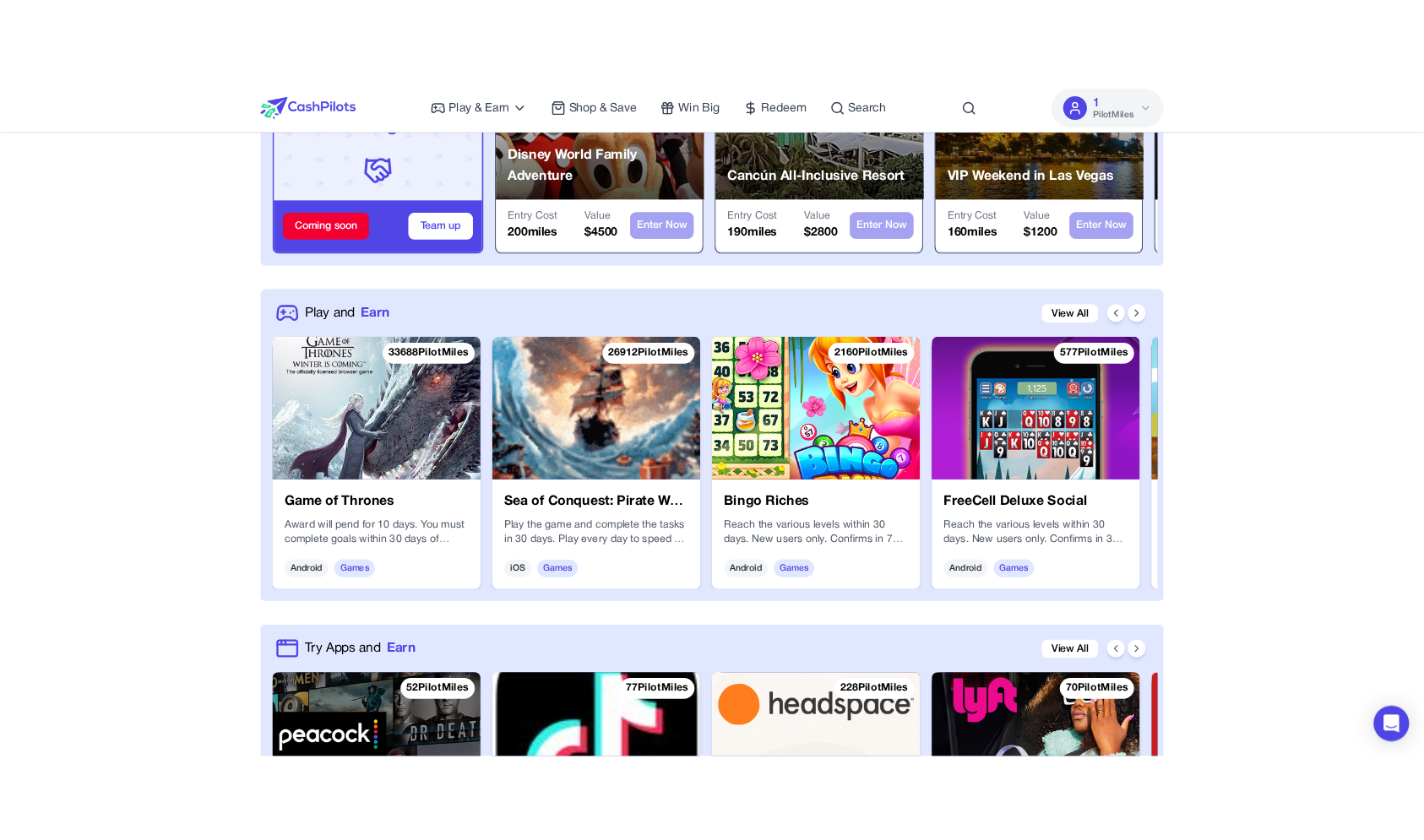 scroll, scrollTop: 0, scrollLeft: 0, axis: both 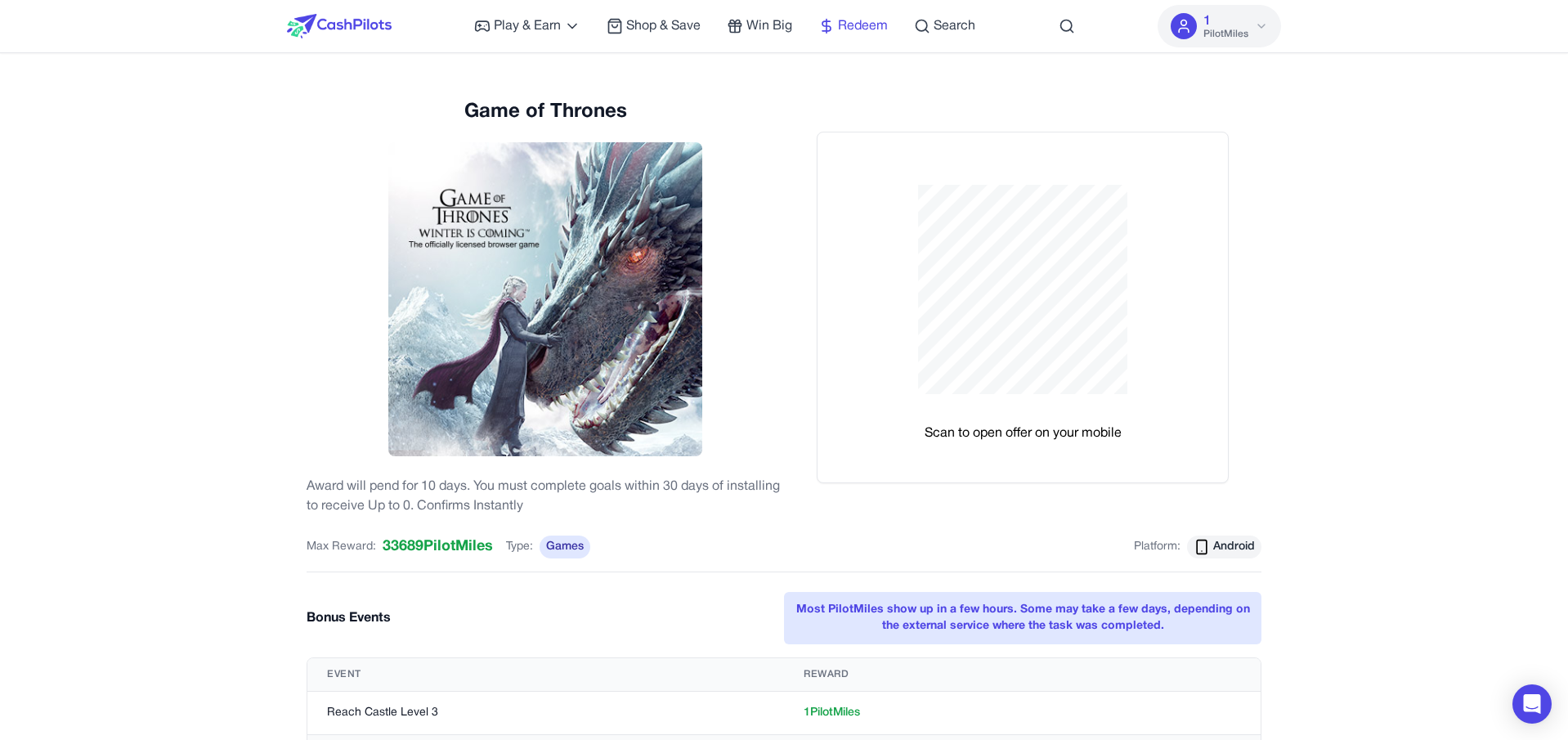 click 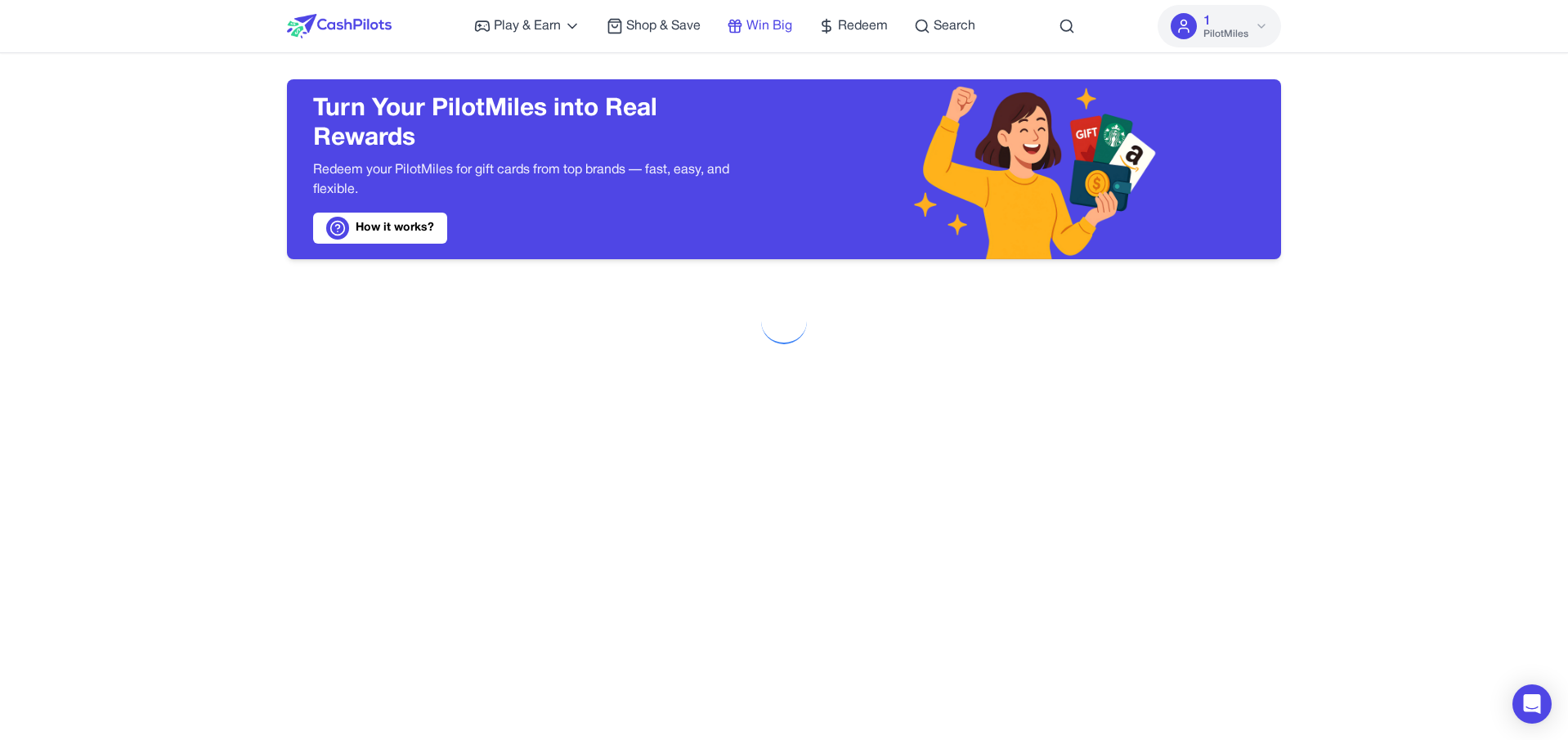 click on "Win Big" at bounding box center (769, 26) 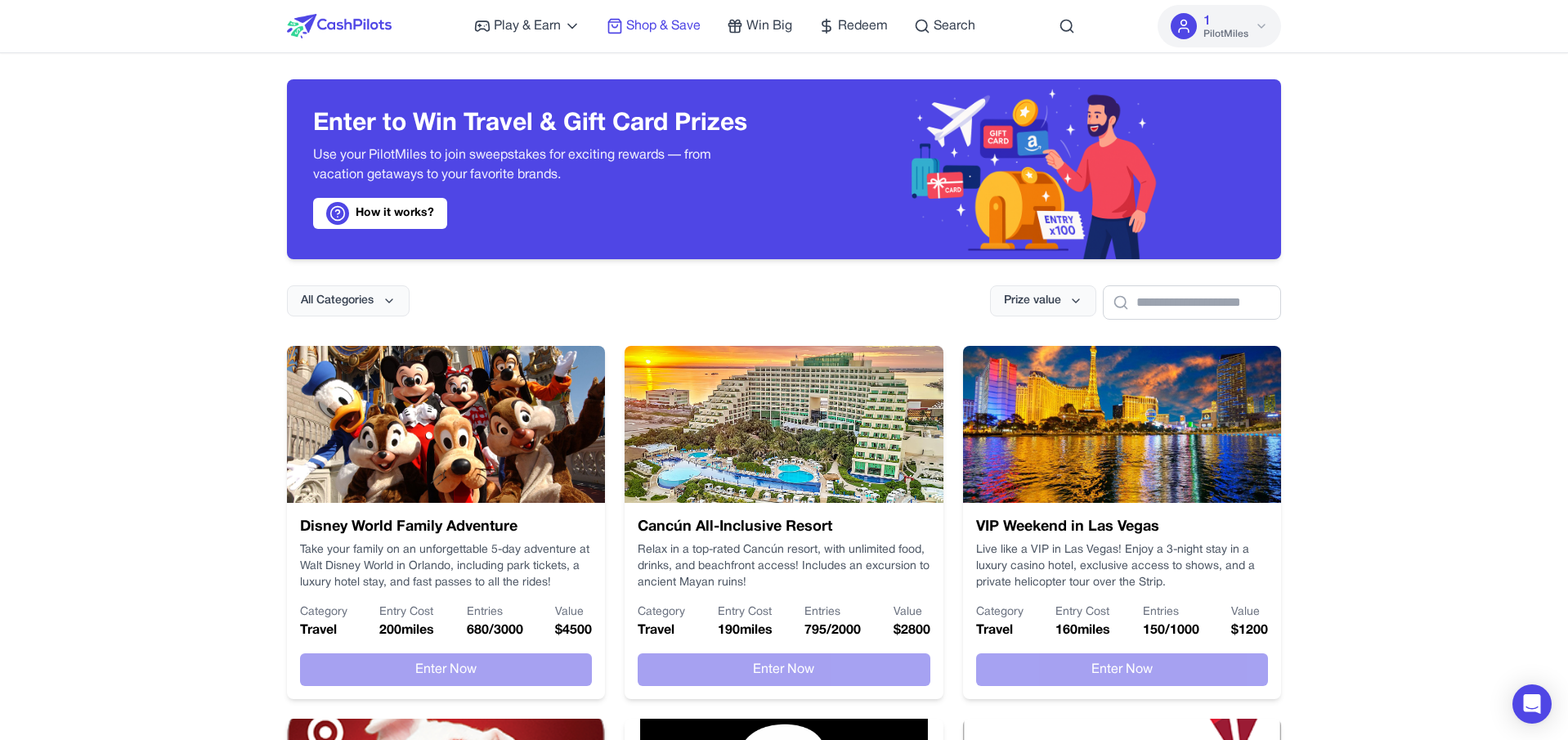 click on "Shop & Save" at bounding box center (663, 26) 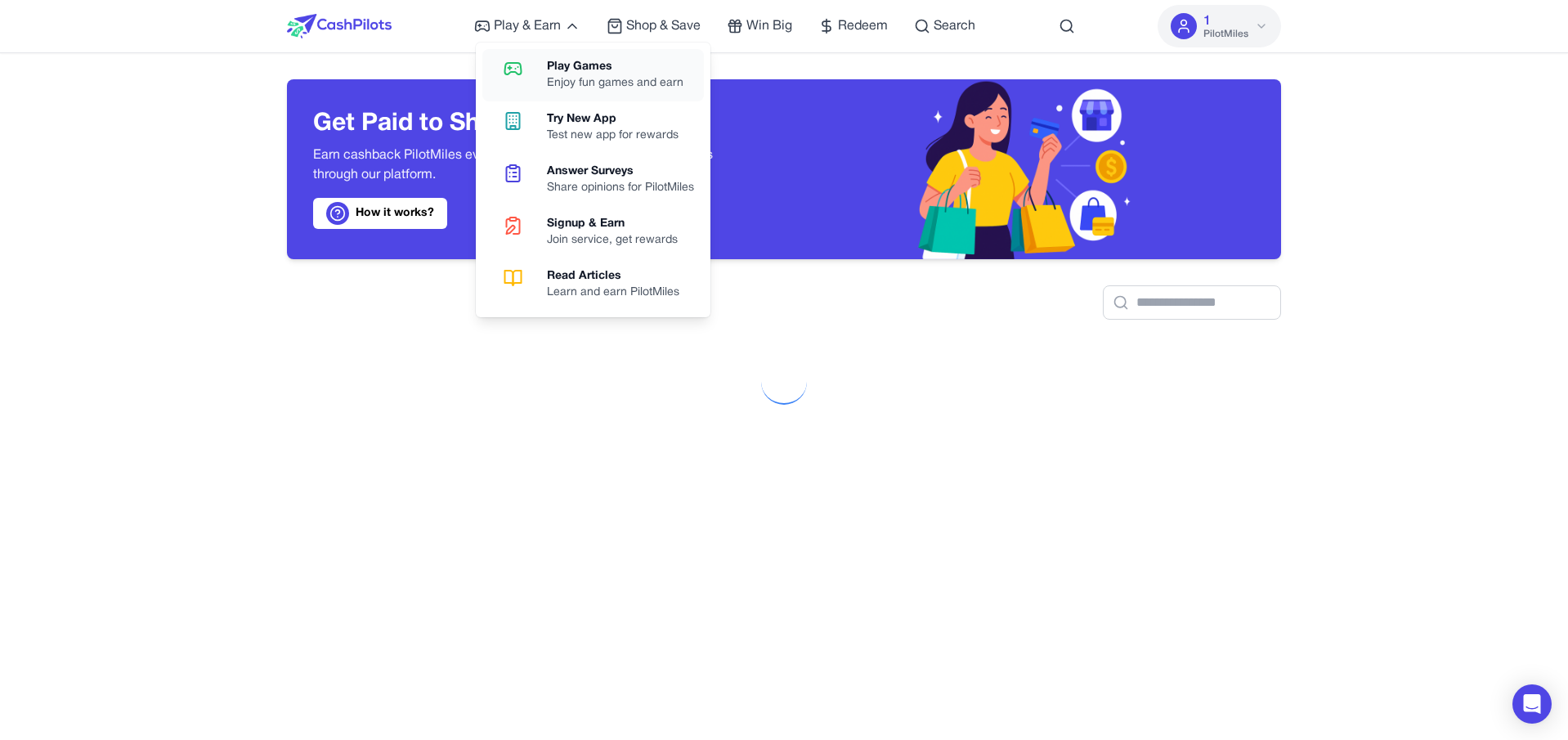 click on "Play Games" at bounding box center (615, 67) 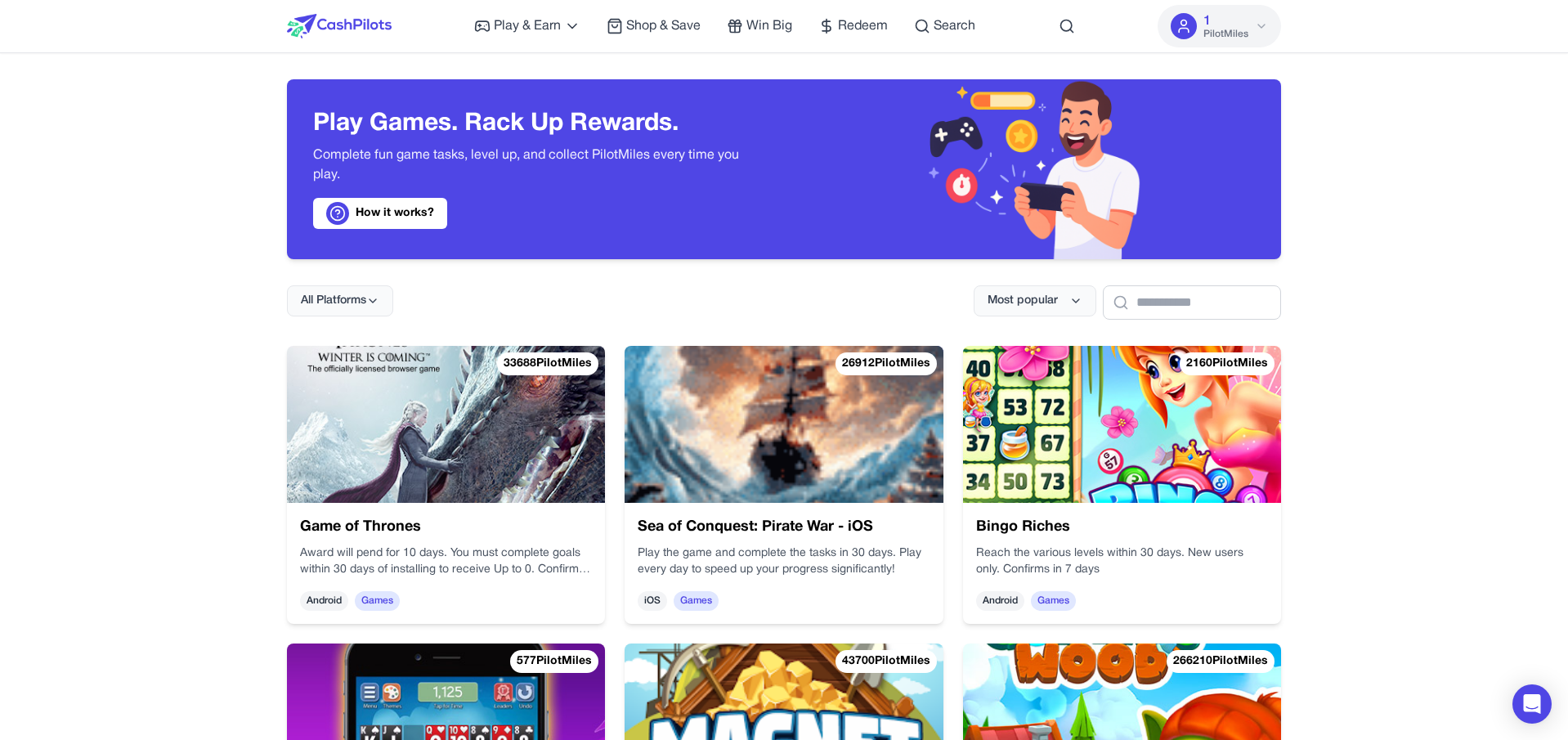 click at bounding box center (339, 26) 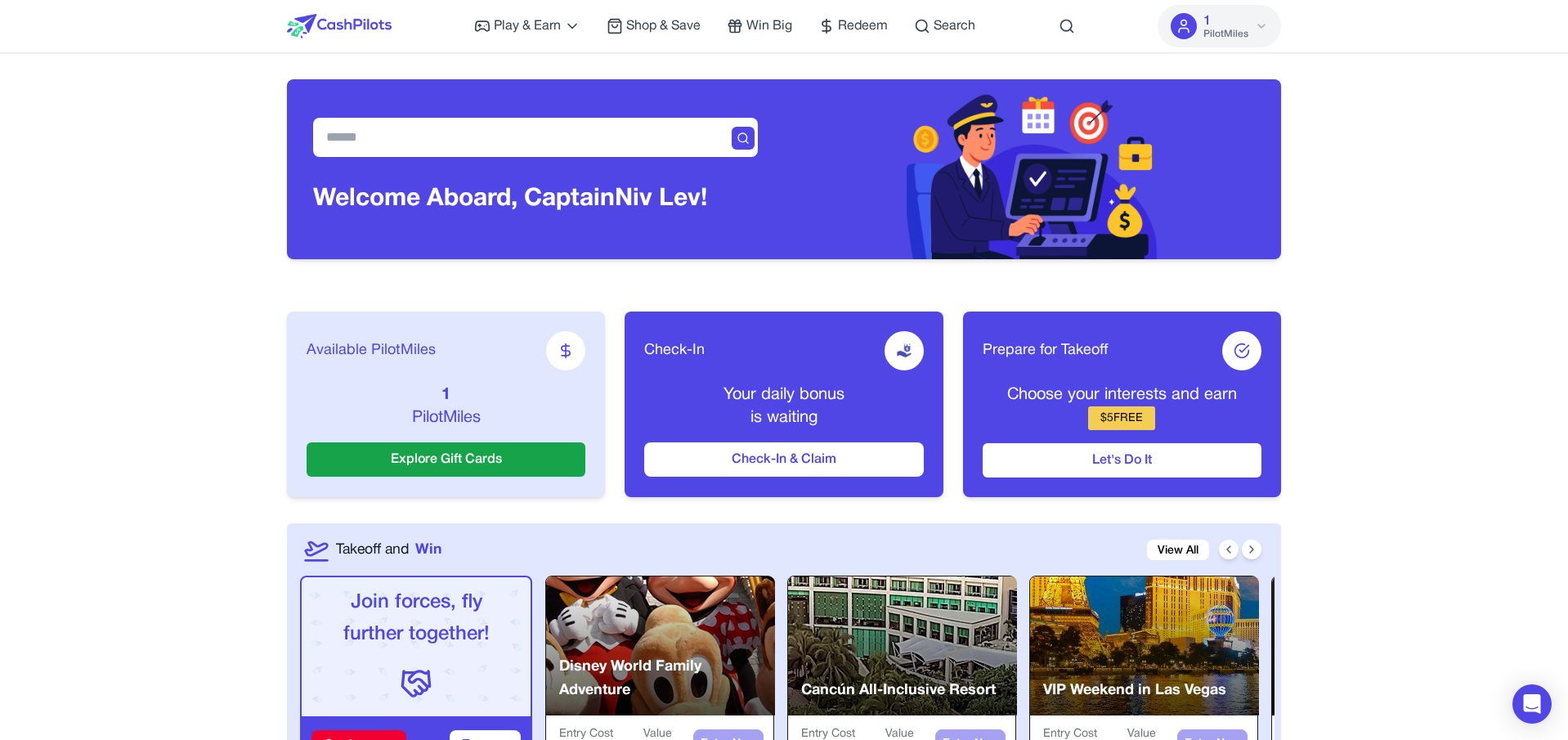 click on "Play & Earn   Play Games Enjoy fun games and earn Try New App Test new app for rewards Answer Surveys Share opinions for PilotMiles Signup & Earn Join service, get rewards Read Articles Learn and earn PilotMiles Shop & Save   Win Big   Redeem   Search   1 PilotMiles Home Play & Earn Shop & Save Win Big Redeem Search Niv Lev 1 PilotMiles Welcome Aboard, Captain  Niv Lev! Available PilotMiles 1 PilotMiles Explore Gift Cards Check-In Your daily bonus is waiting Check-In & Claim Prepare for Takeoff Choose your interests and earn $ 5  FREE Let's Do It Takeoff and Win View All Join forces, fly further together! Coming soon Team up Disney World Family Adventure Entry Cost 200  miles Value $ 4500 Enter Now Cancún All-Inclusive Resort Entry Cost 190  miles Value $ 2800 Enter Now VIP Weekend in Las Vegas Entry Cost 160  miles Value $ 1200 Enter Now Win a $15 Uber Gift Card! Entry Cost 10  miles Value $ 15 Enter Now Win a $10 Starbucks Gift Card! Entry Cost 10  miles Value $ 10 Enter Now Win a $50 Target Gift Card! 10" at bounding box center [784, 2034] 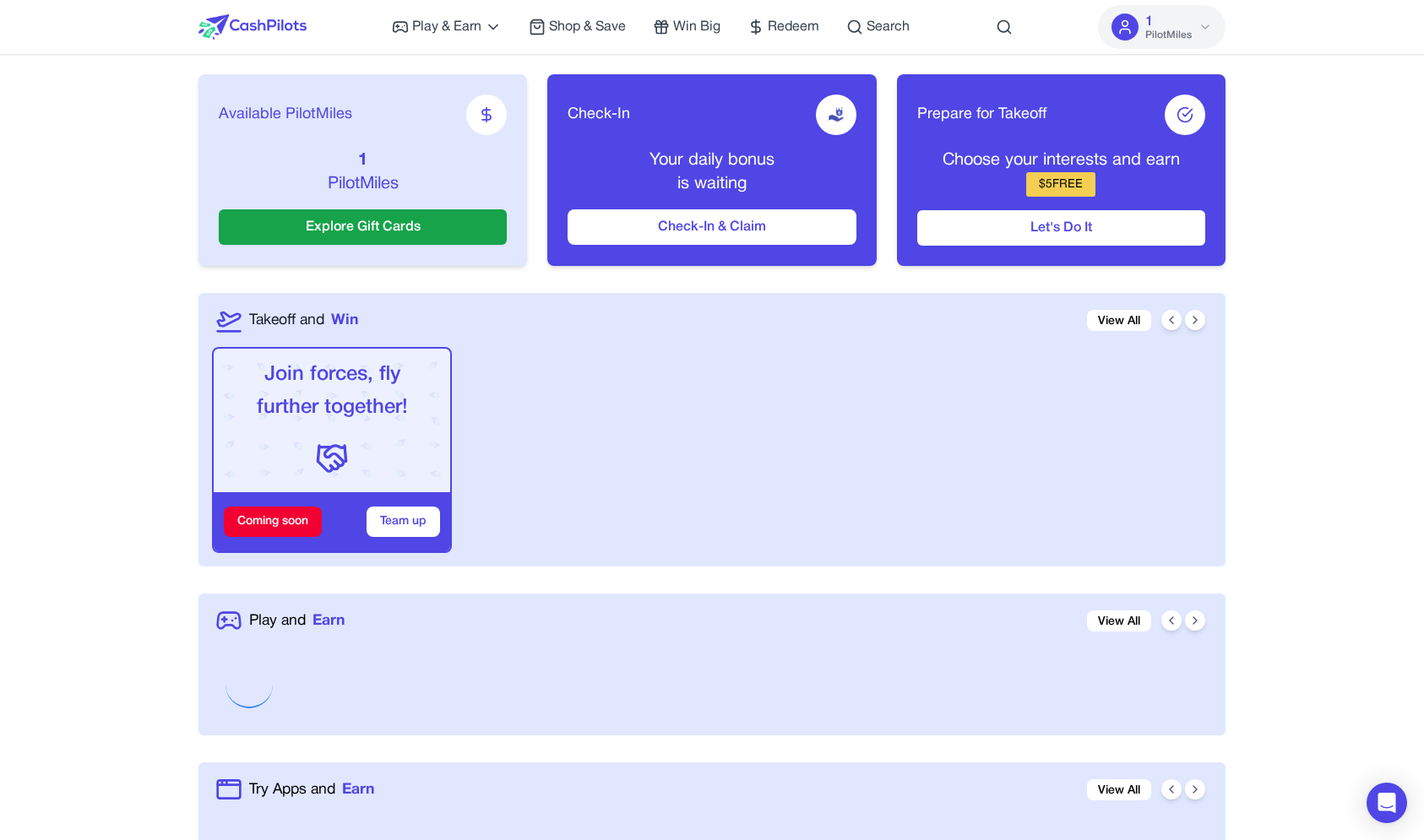 scroll, scrollTop: 0, scrollLeft: 0, axis: both 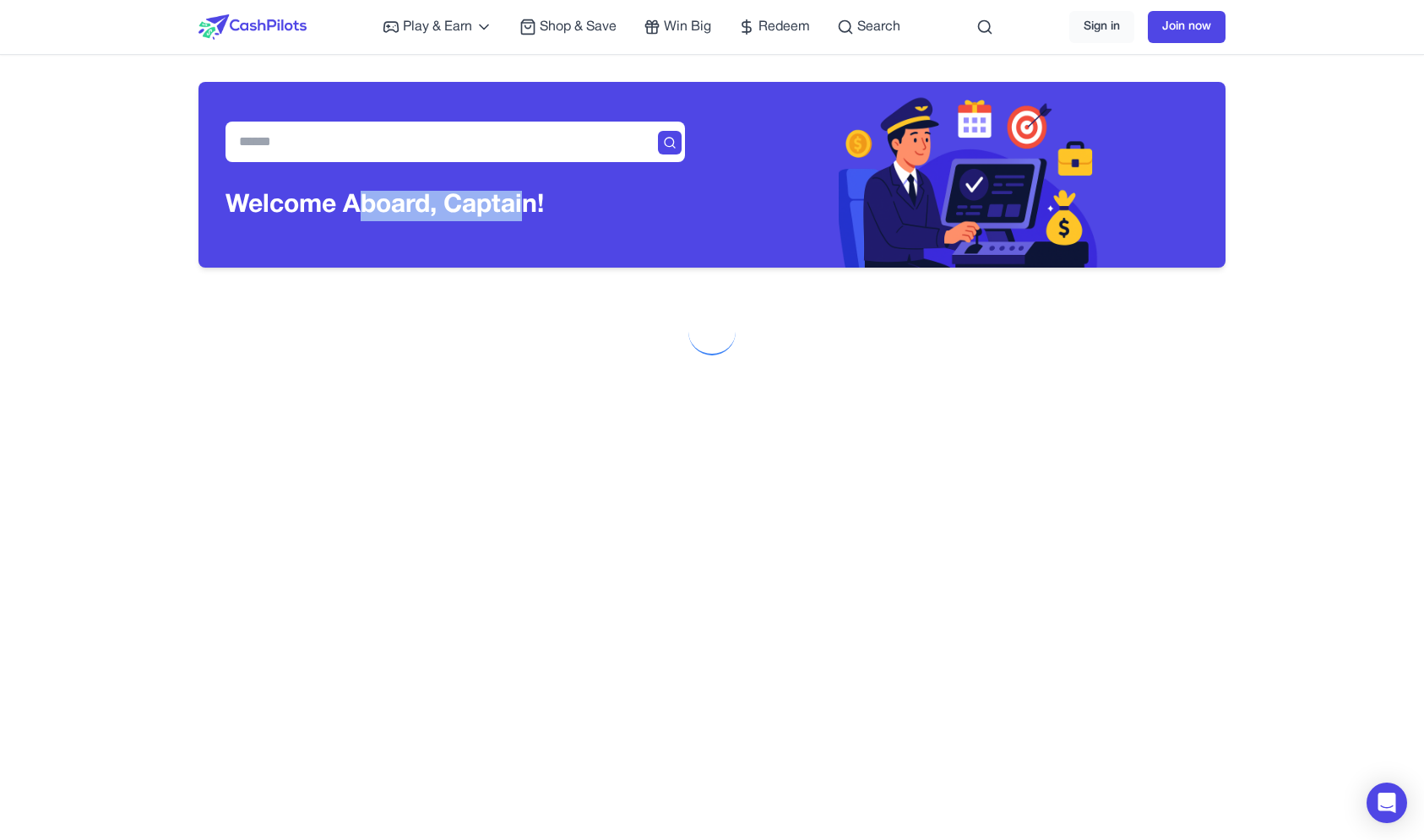 drag, startPoint x: 531, startPoint y: 216, endPoint x: 361, endPoint y: 214, distance: 170.01176 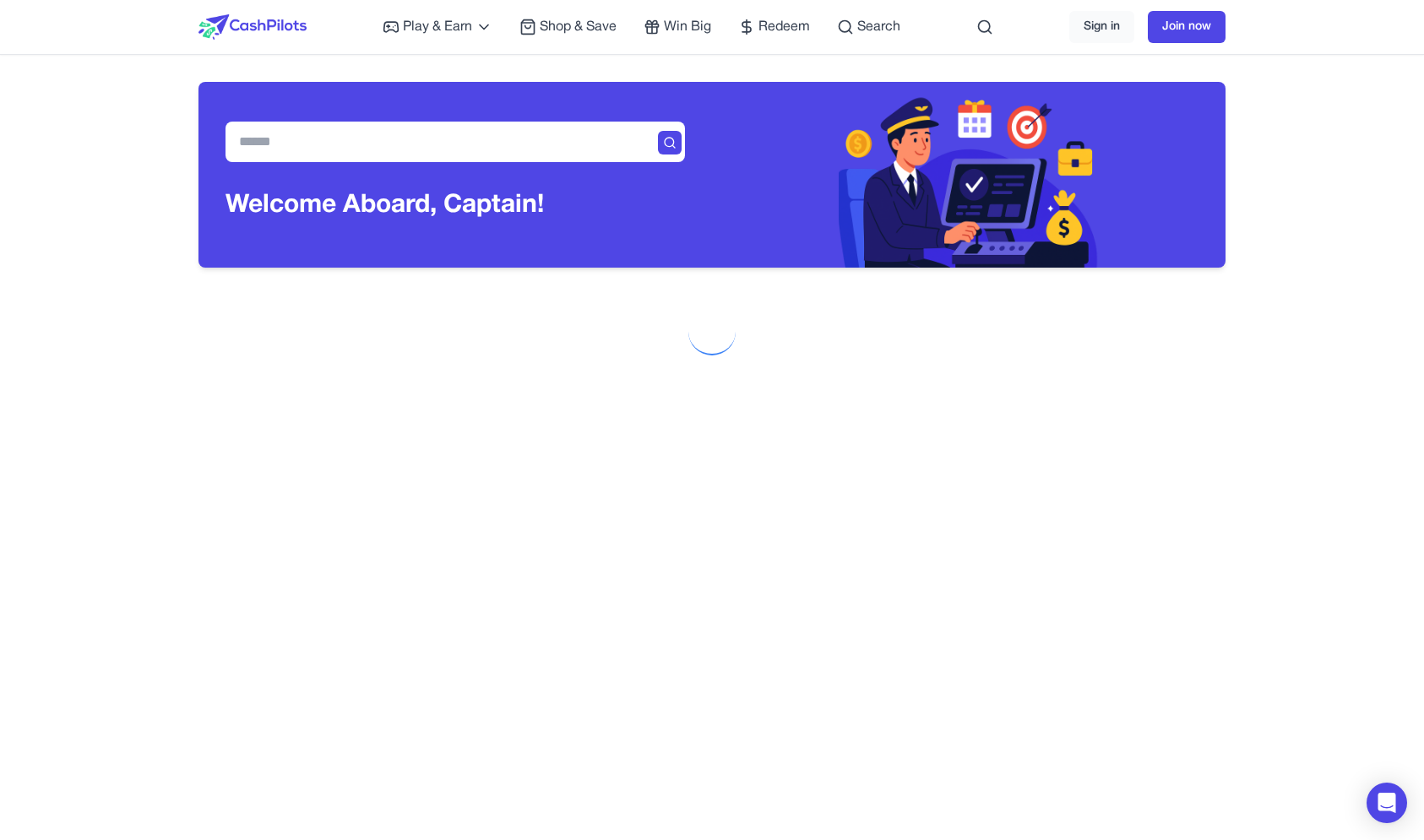 click on "Welcome Aboard, Captain !" at bounding box center (384, 206) 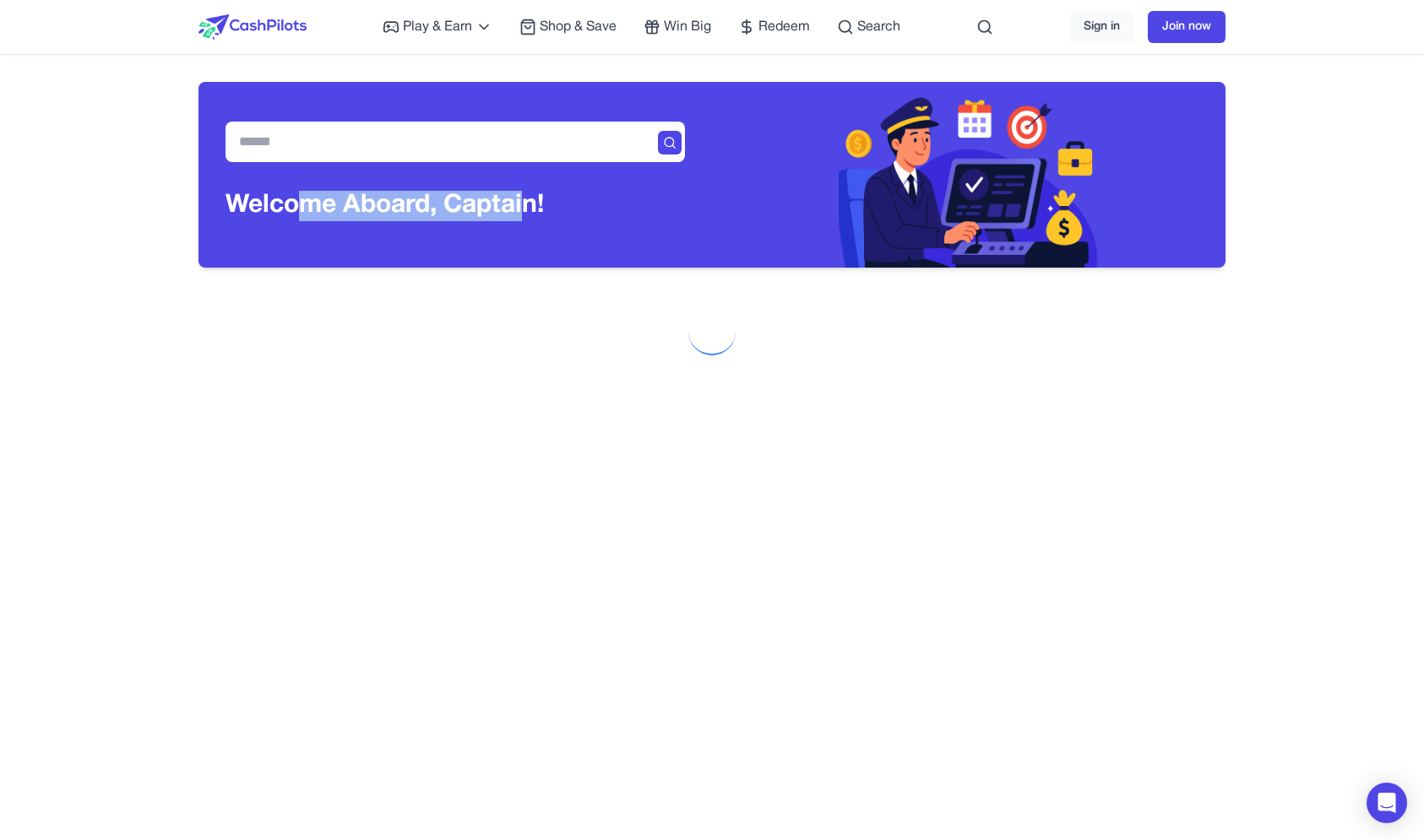 drag, startPoint x: 300, startPoint y: 214, endPoint x: 538, endPoint y: 219, distance: 238.0525 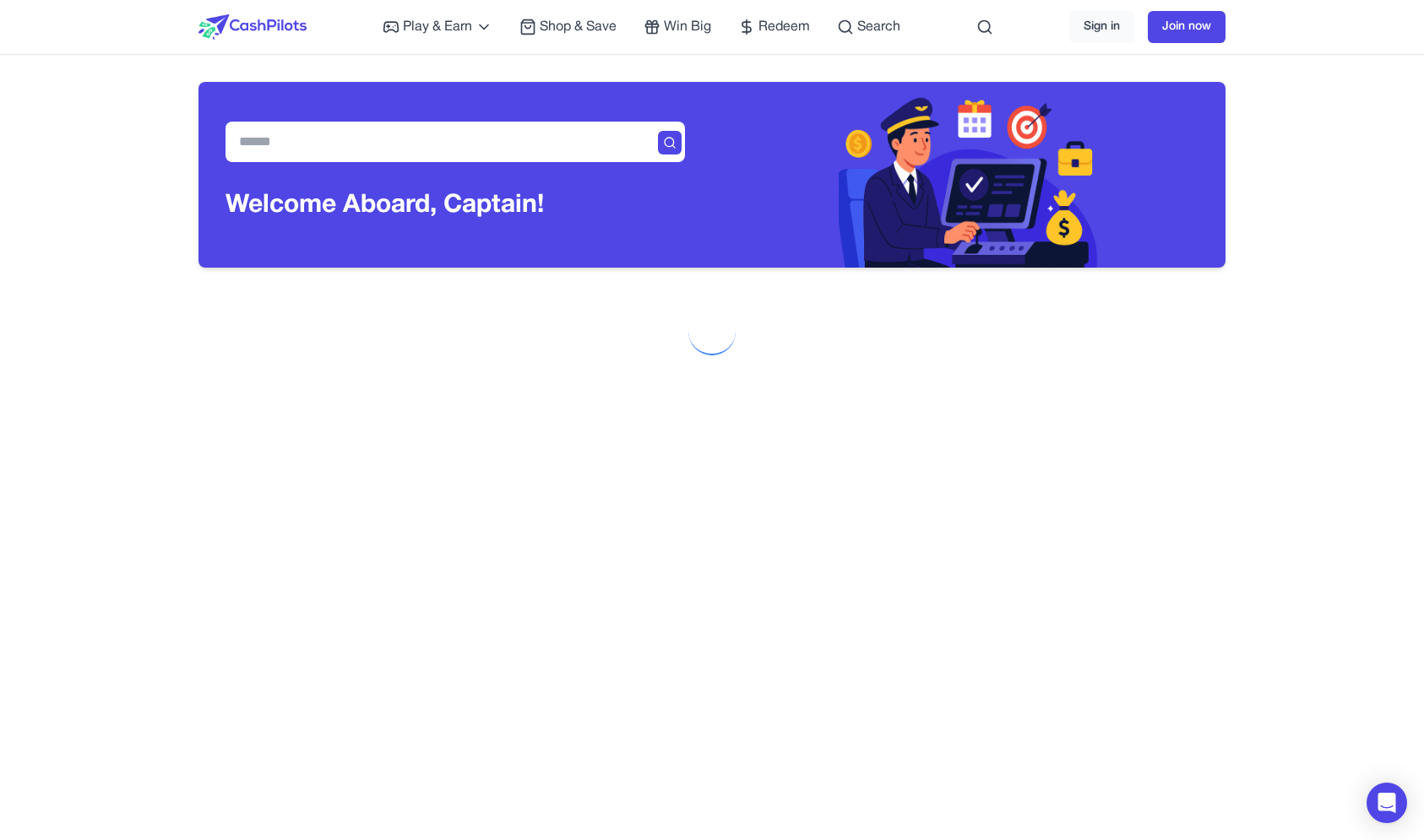 click on "Welcome Aboard, Captain !" at bounding box center (384, 206) 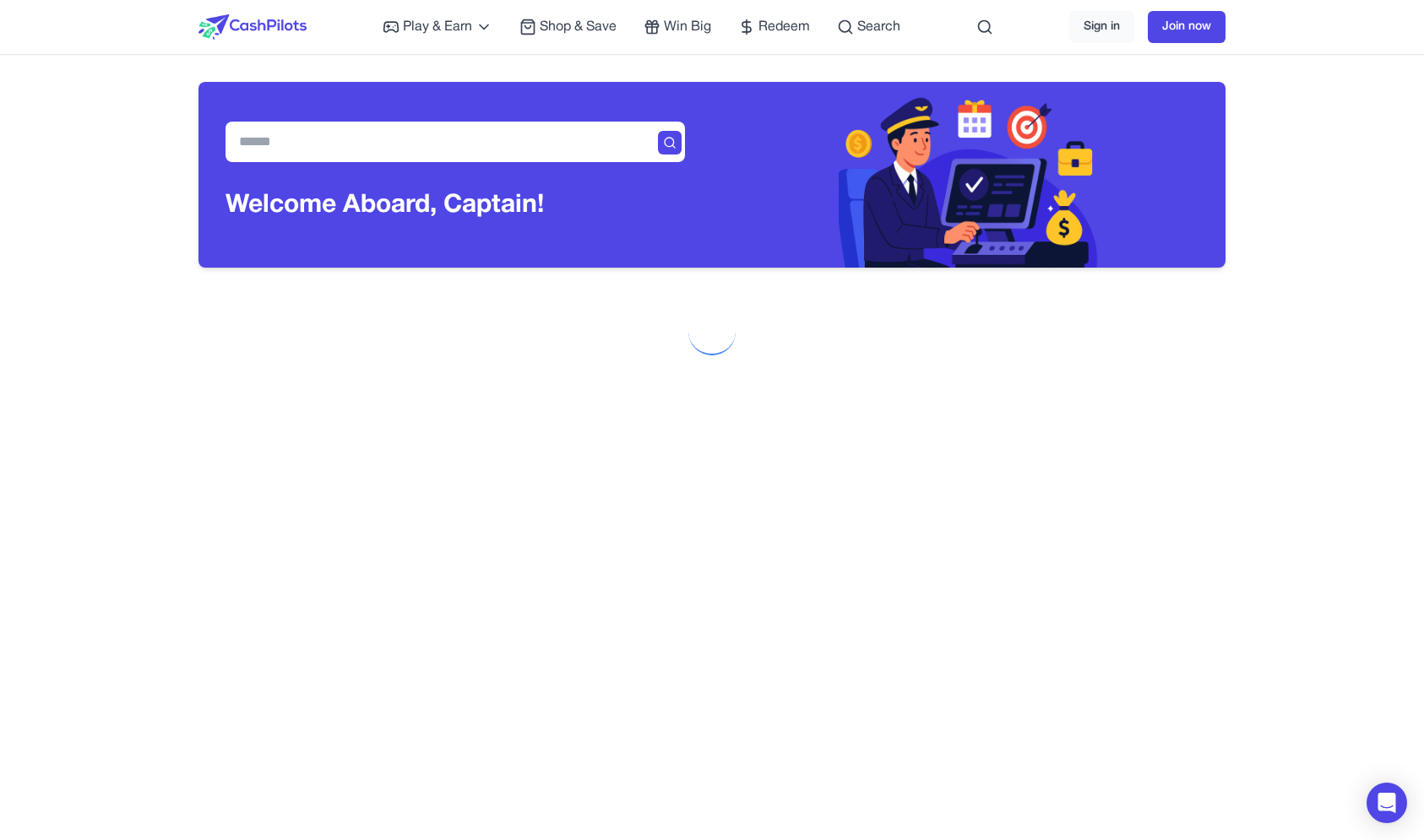 scroll, scrollTop: 0, scrollLeft: 0, axis: both 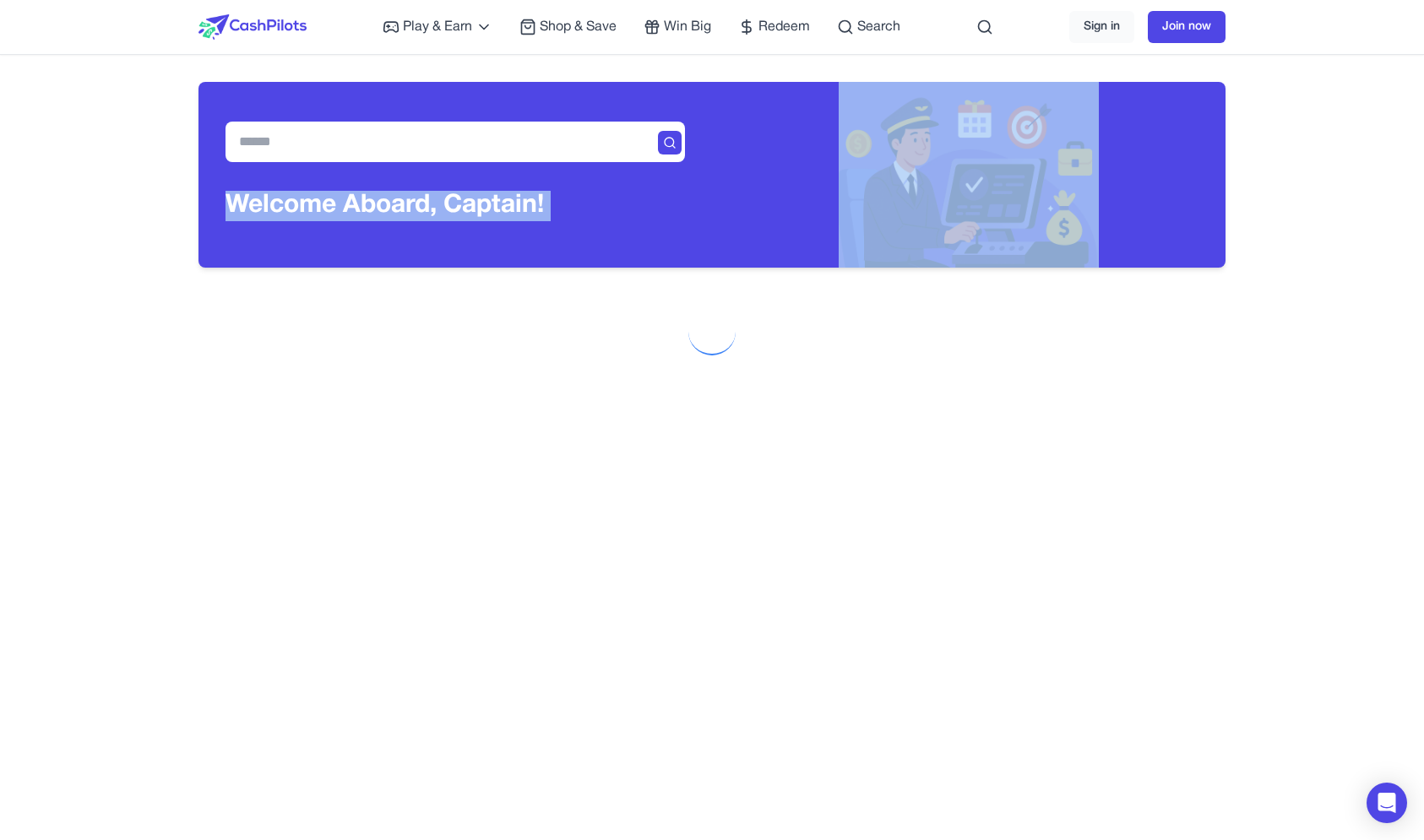 drag, startPoint x: 324, startPoint y: 64, endPoint x: 338, endPoint y: 297, distance: 233.42022 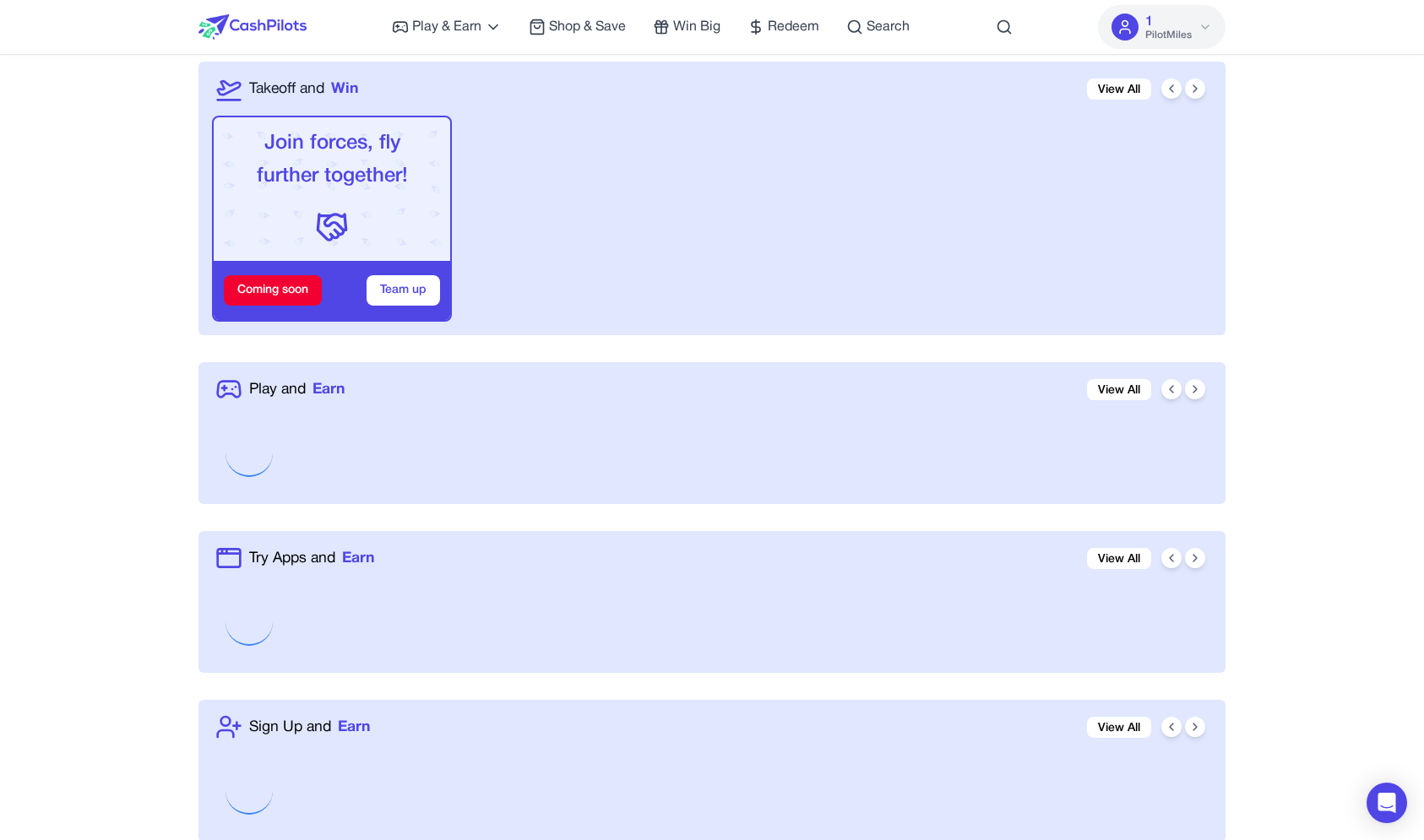 scroll, scrollTop: 497, scrollLeft: 0, axis: vertical 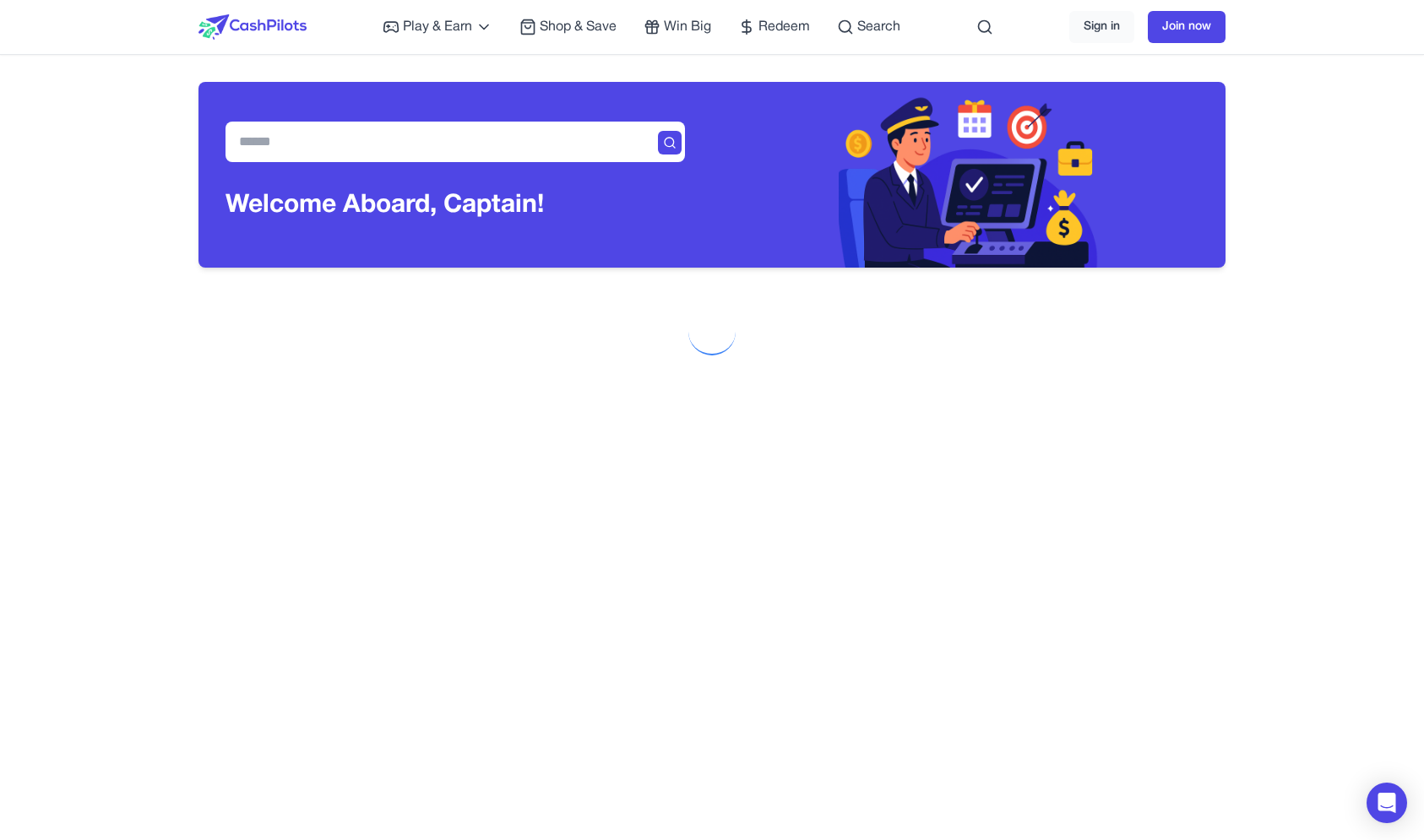 click at bounding box center [969, 175] 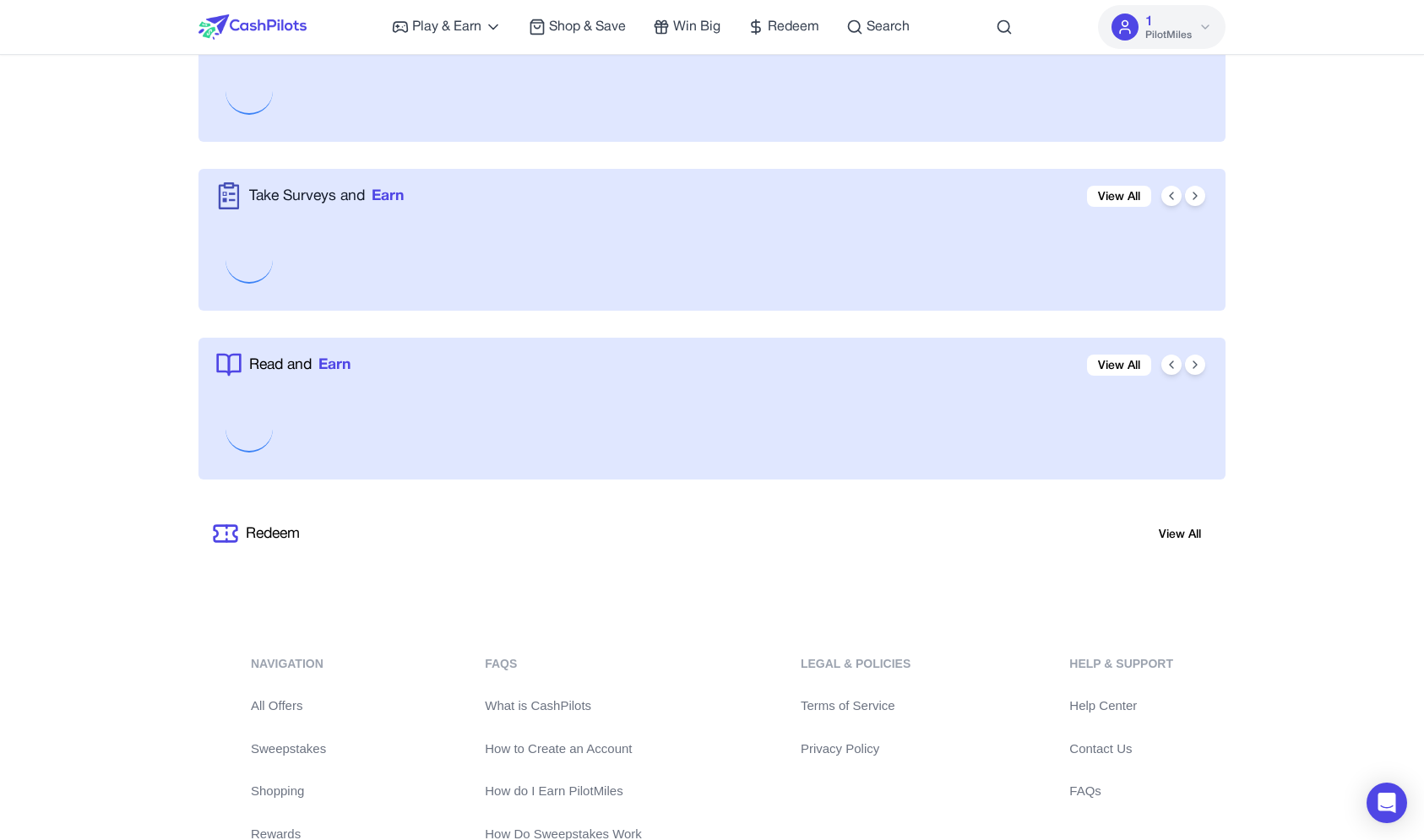 scroll, scrollTop: 1347, scrollLeft: 0, axis: vertical 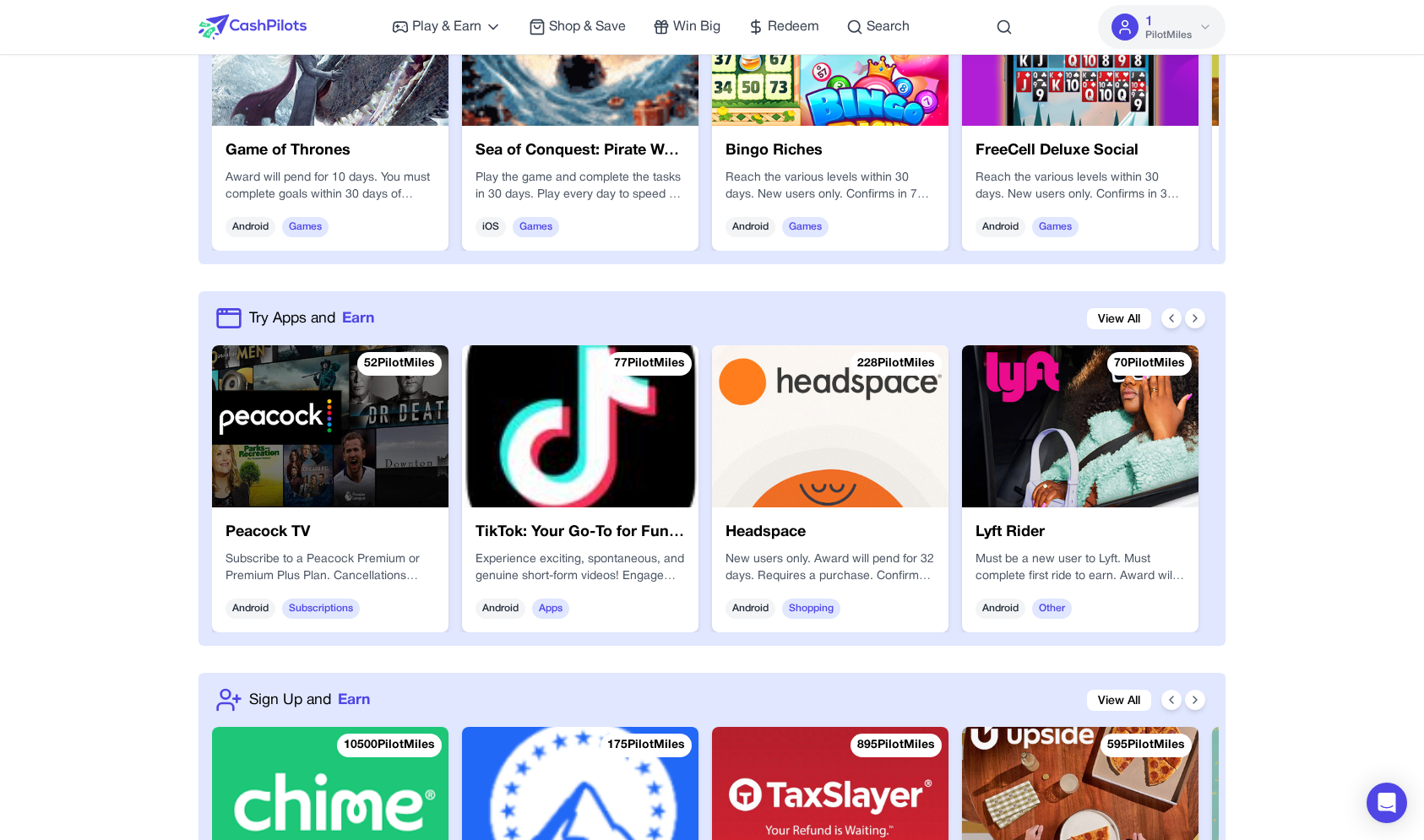 click on "1 PilotMiles" at bounding box center (1161, 27) 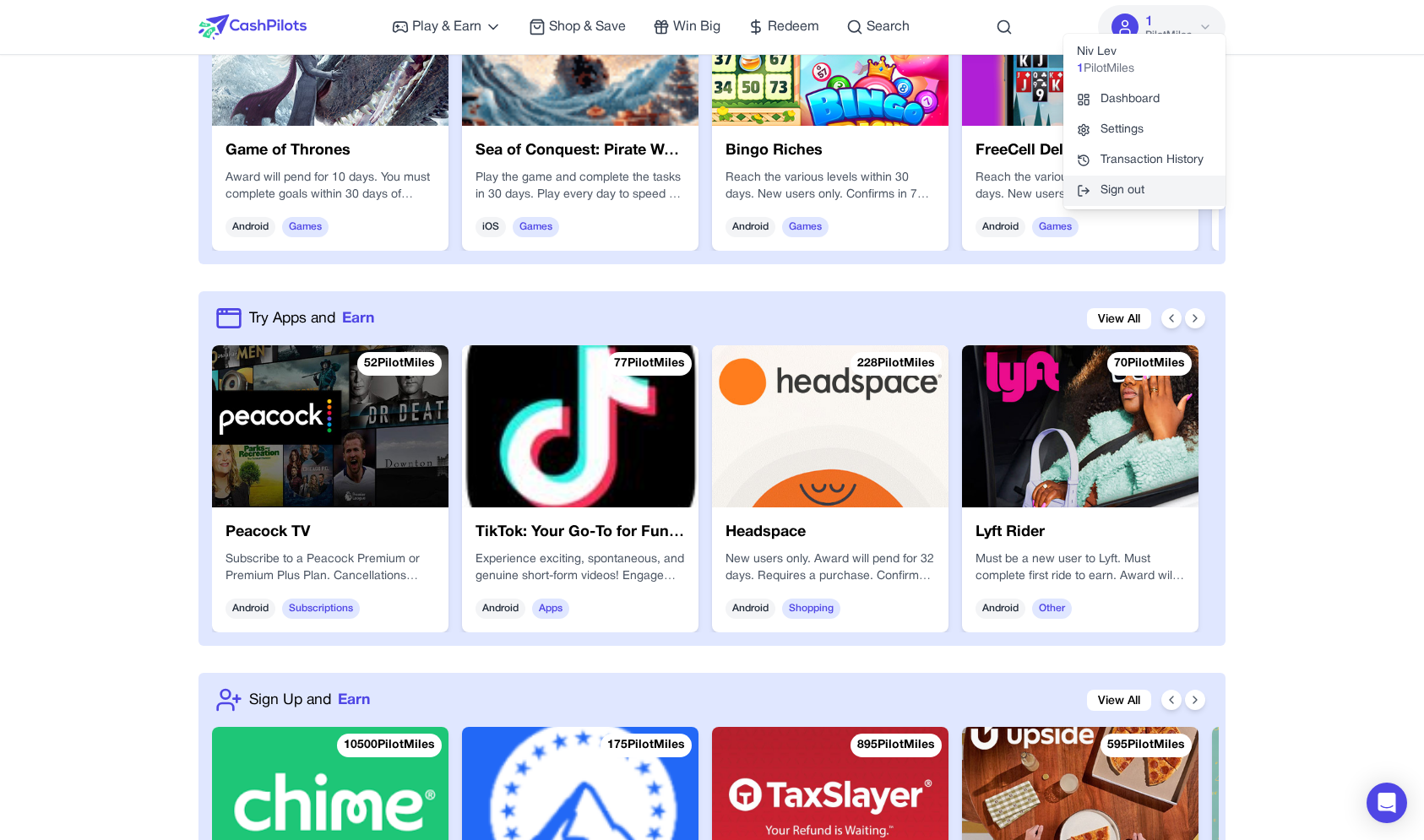 click on "Sign out" at bounding box center (1144, 191) 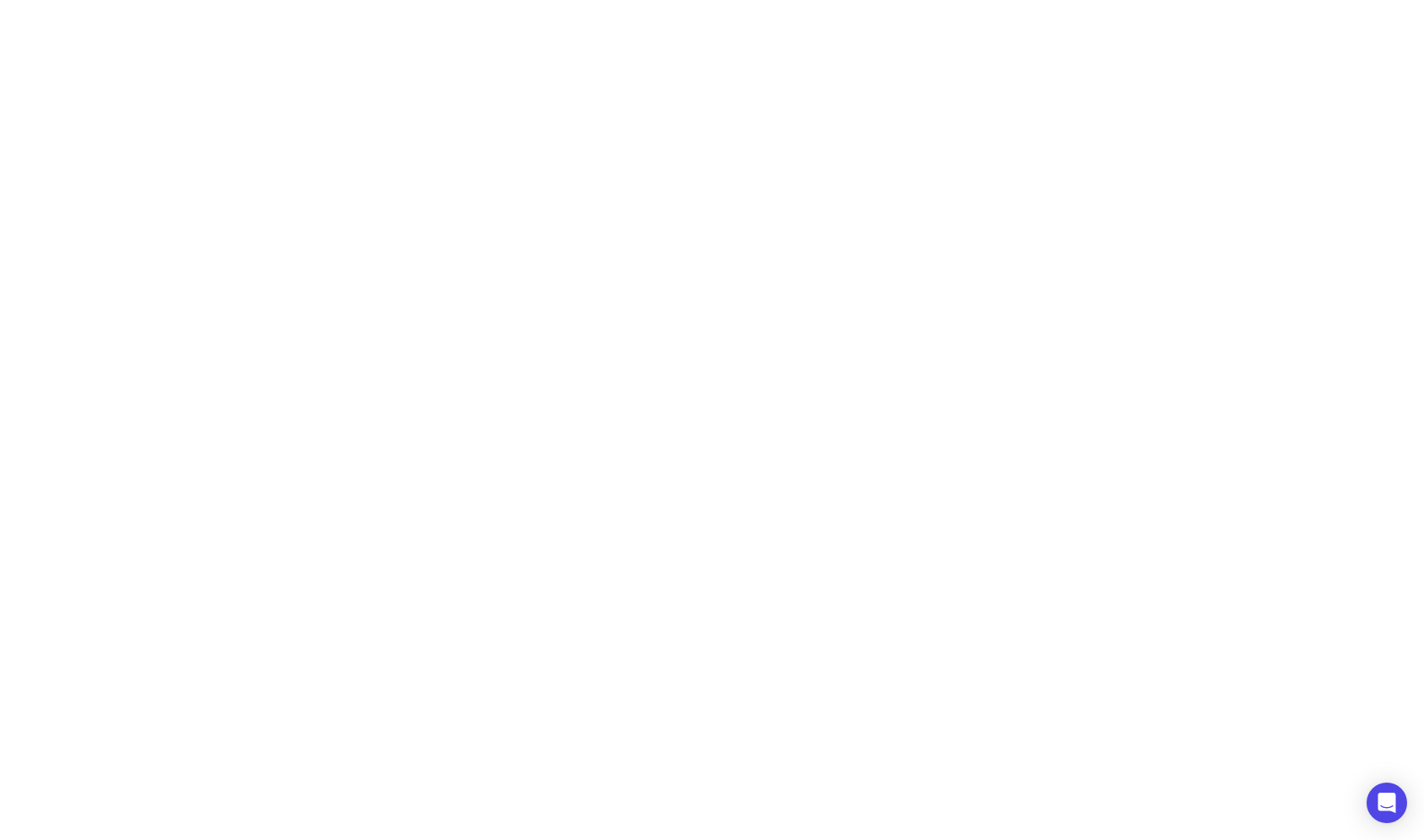 scroll, scrollTop: 0, scrollLeft: 0, axis: both 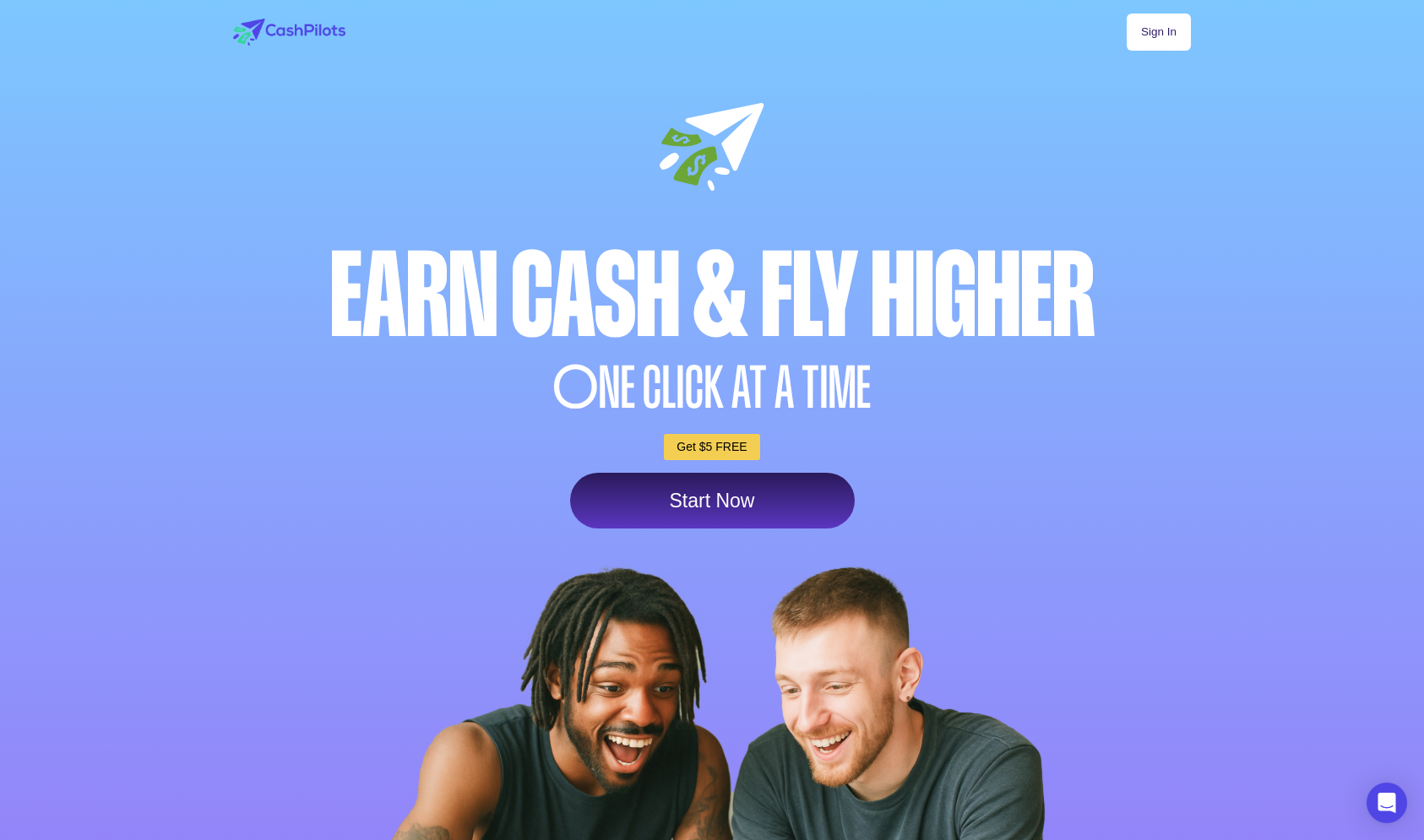 click on "Sign In" at bounding box center [1159, 32] 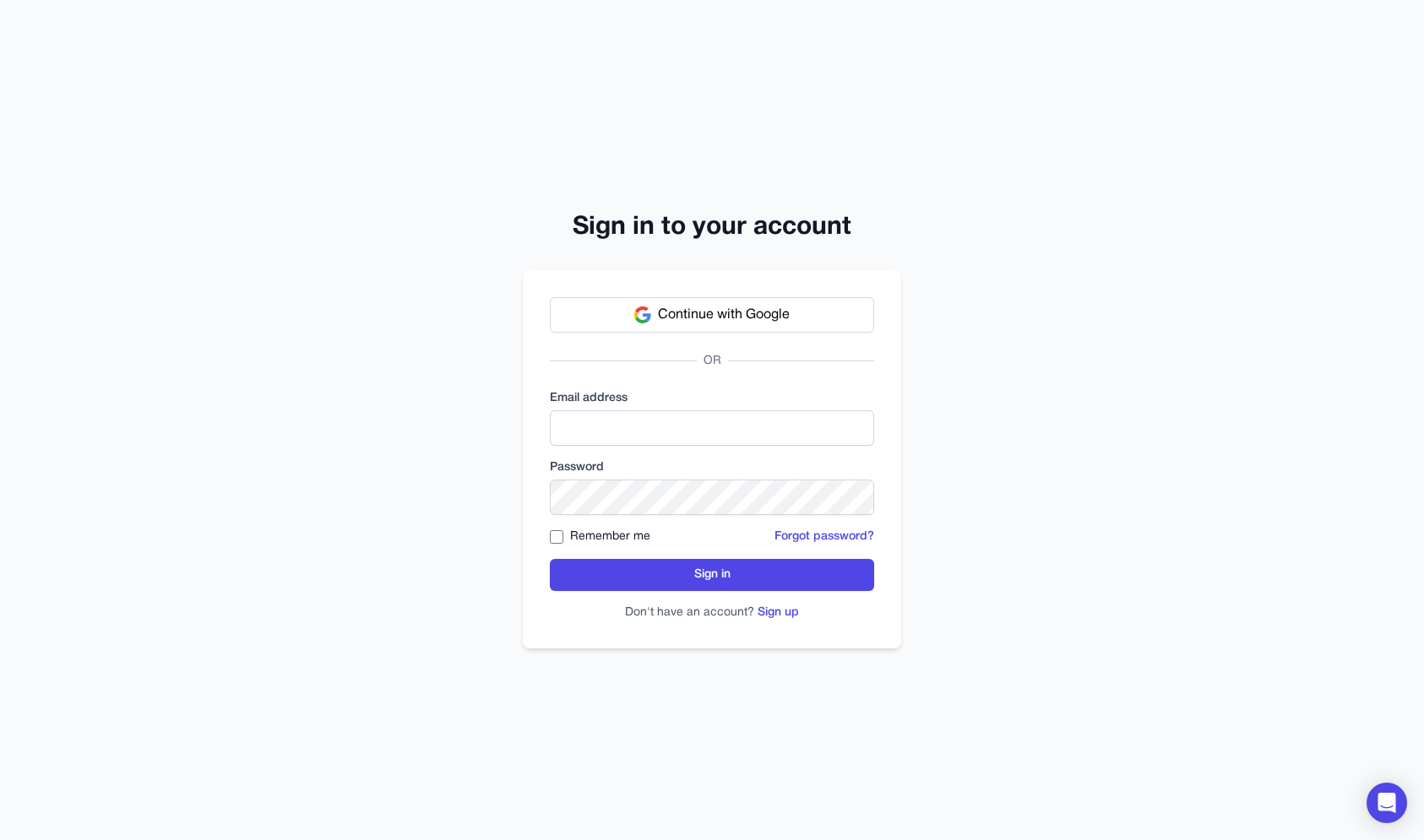 scroll, scrollTop: 0, scrollLeft: 0, axis: both 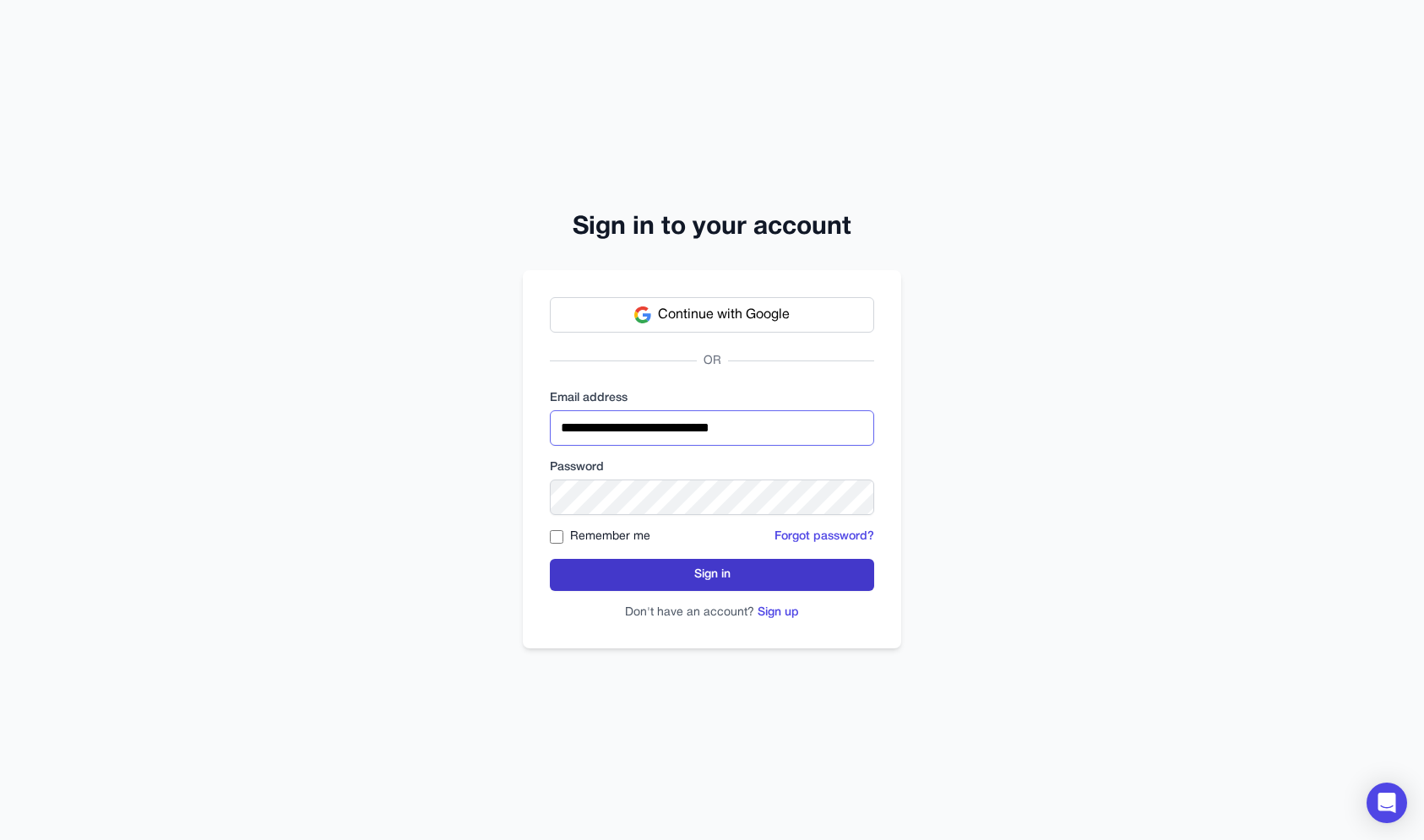 type on "**********" 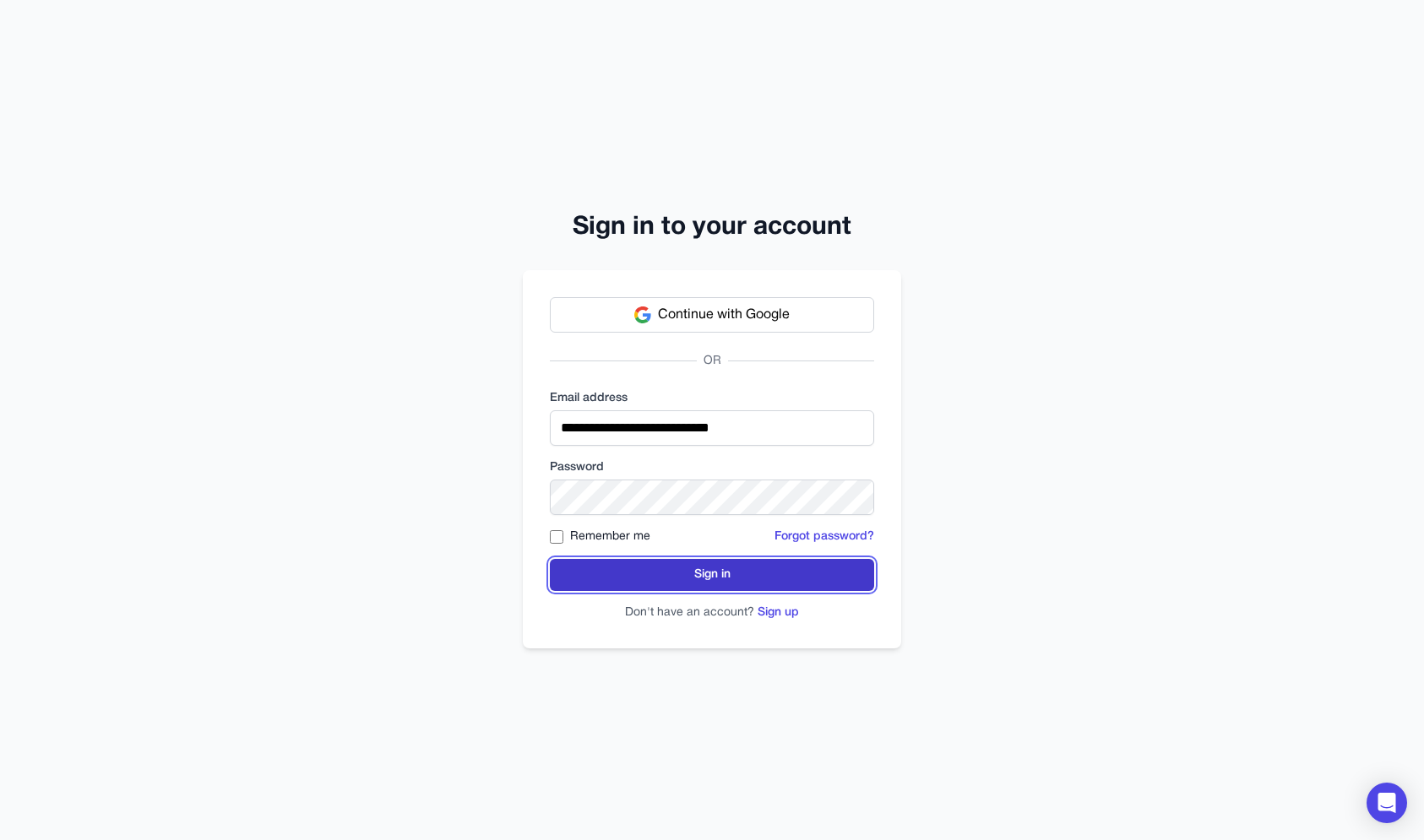 click on "Sign in" at bounding box center (712, 575) 